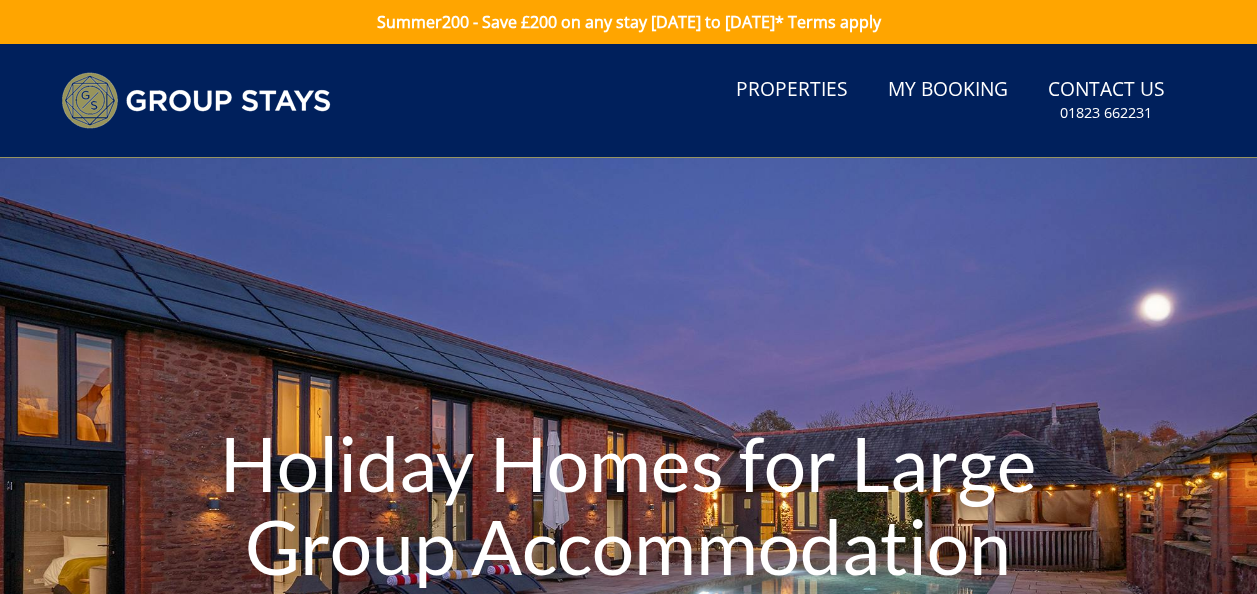 scroll, scrollTop: 0, scrollLeft: 0, axis: both 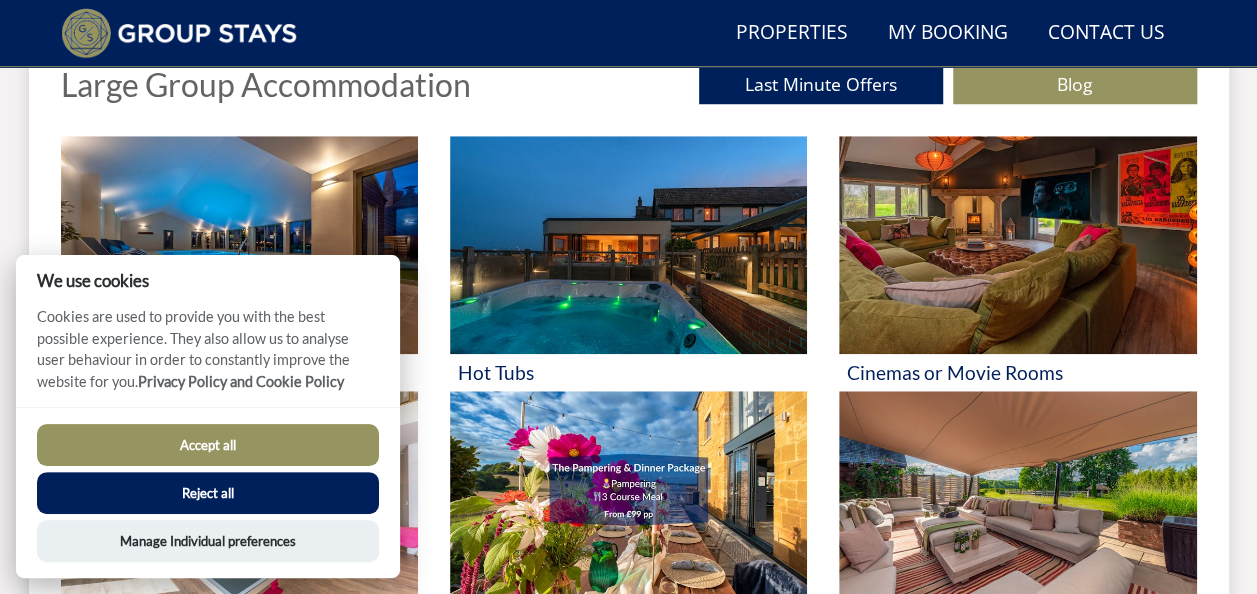 click on "Accept all" at bounding box center (208, 445) 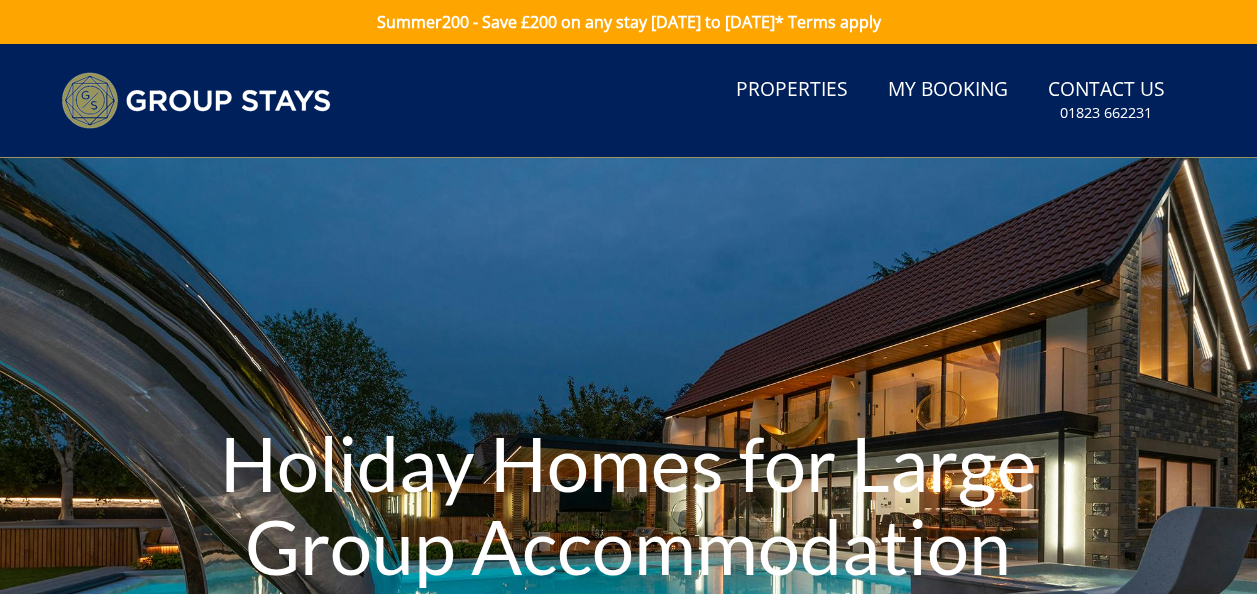 scroll, scrollTop: 826, scrollLeft: 0, axis: vertical 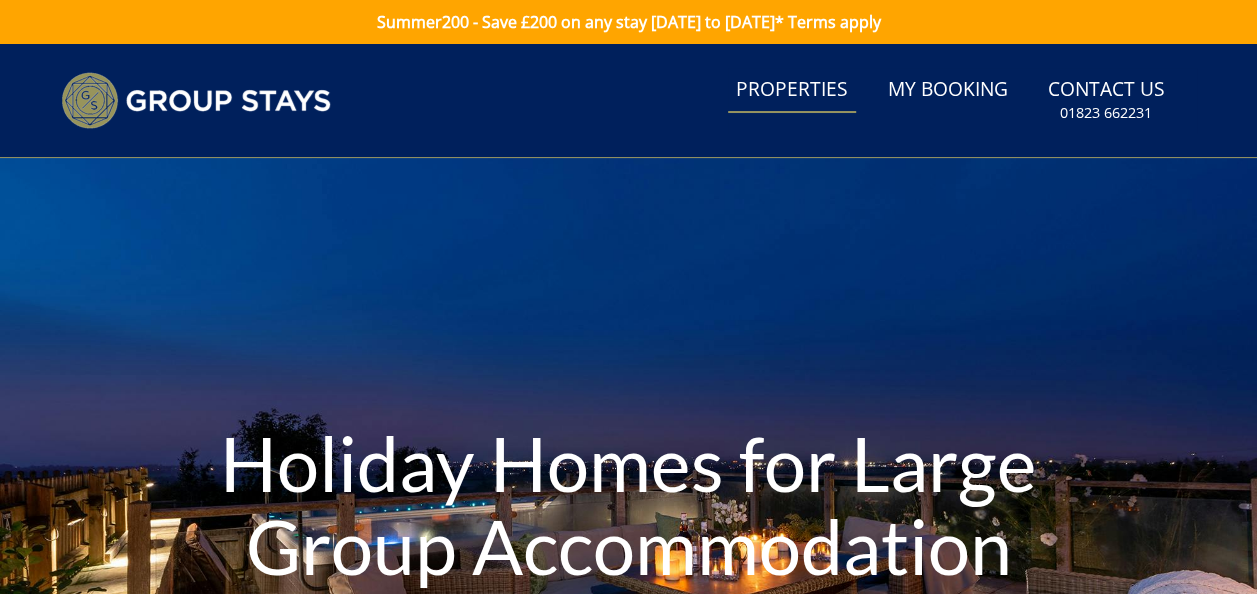 click on "Properties" at bounding box center (792, 90) 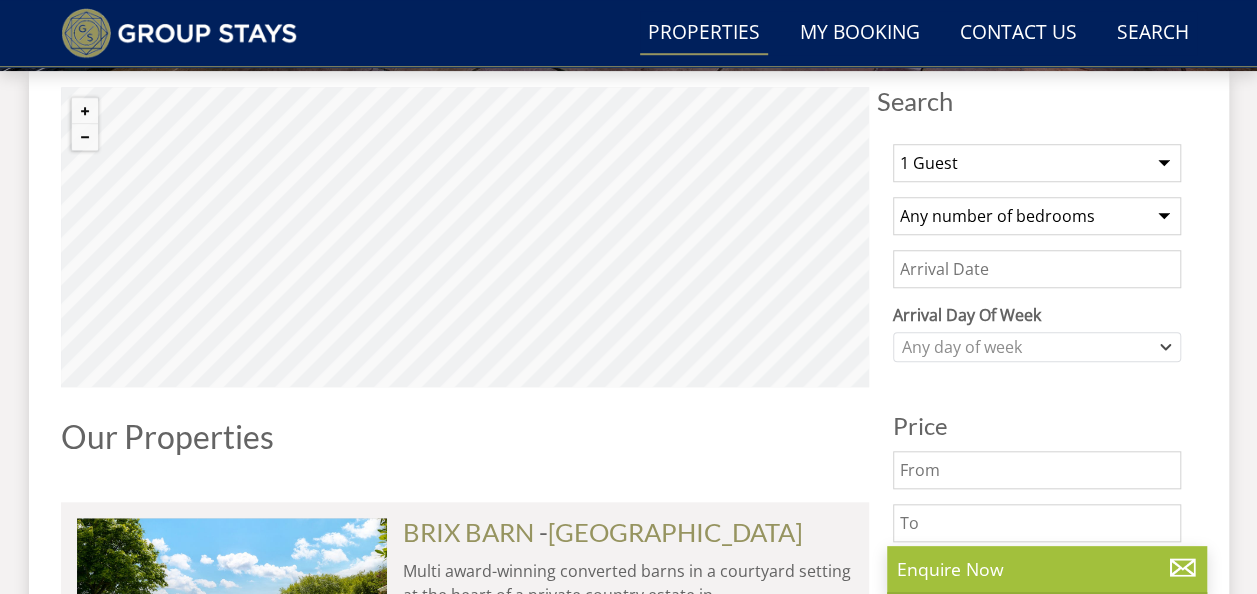 scroll, scrollTop: 704, scrollLeft: 0, axis: vertical 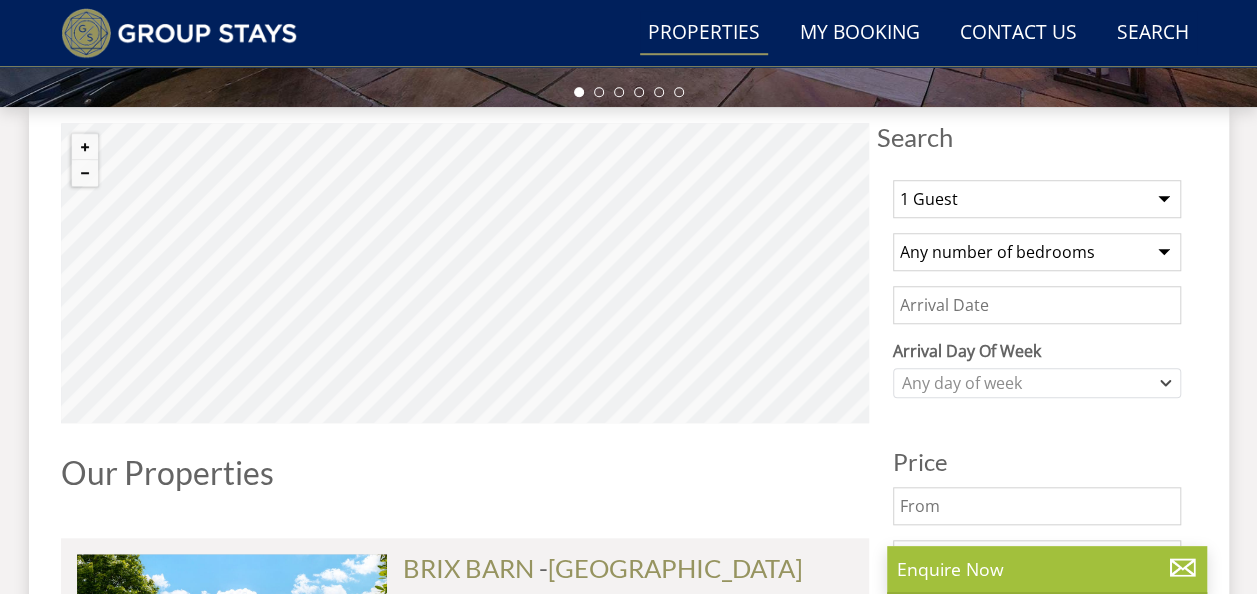 click on "1 Guest
2 Guests
3 Guests
4 Guests
5 Guests
6 Guests
7 Guests
8 Guests
9 Guests
10 Guests
11 Guests
12 Guests
13 Guests
14 Guests
15 Guests
16 Guests
17 Guests
18 Guests
19 Guests
20 Guests
21 Guests
22 Guests
23 Guests
24 Guests
25 Guests
26 Guests
27 Guests
28 Guests
29 Guests
30 Guests
31 Guests
32 Guests" at bounding box center (1037, 199) 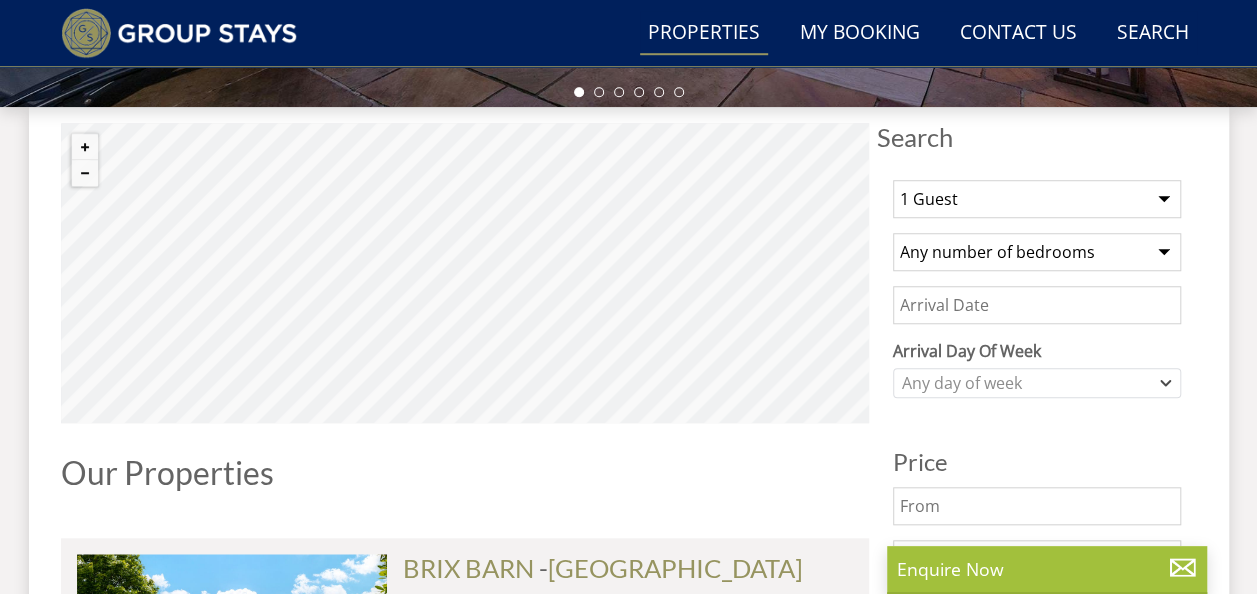 select on "12" 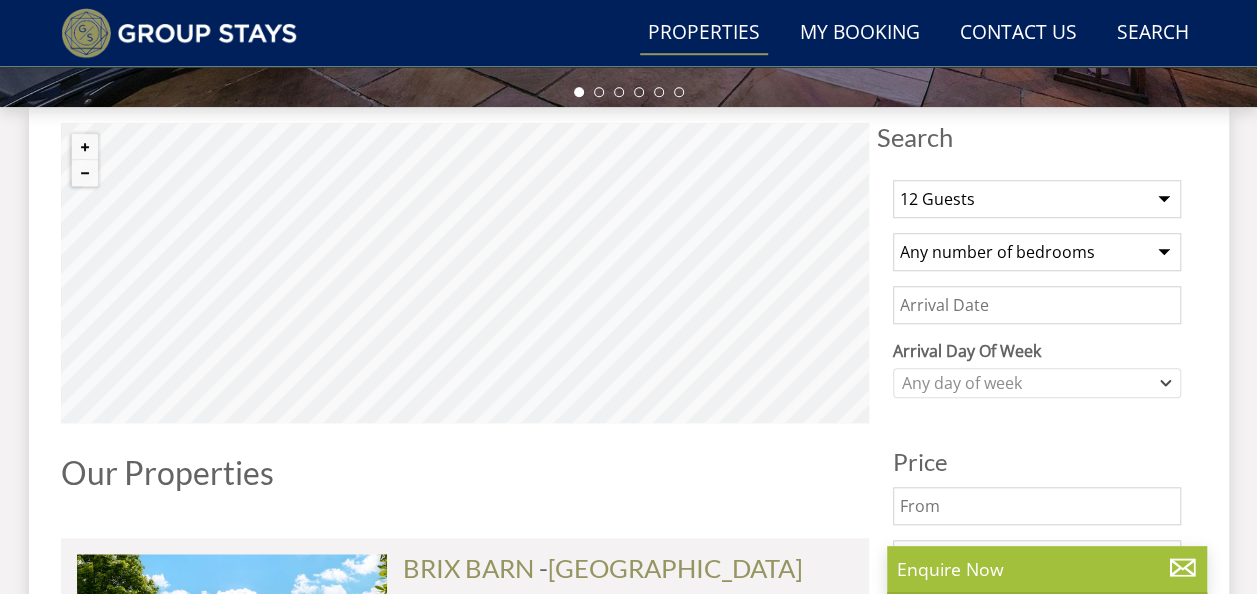 click on "1 Guest
2 Guests
3 Guests
4 Guests
5 Guests
6 Guests
7 Guests
8 Guests
9 Guests
10 Guests
11 Guests
12 Guests
13 Guests
14 Guests
15 Guests
16 Guests
17 Guests
18 Guests
19 Guests
20 Guests
21 Guests
22 Guests
23 Guests
24 Guests
25 Guests
26 Guests
27 Guests
28 Guests
29 Guests
30 Guests
31 Guests
32 Guests" at bounding box center (1037, 199) 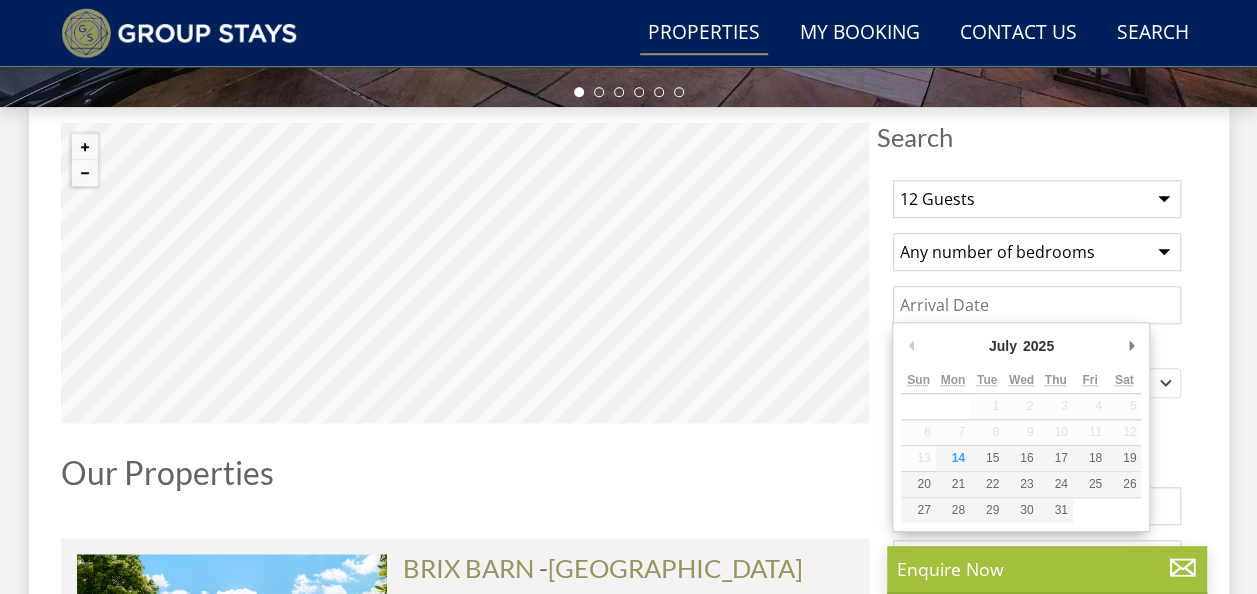 click on "Date" at bounding box center [1037, 305] 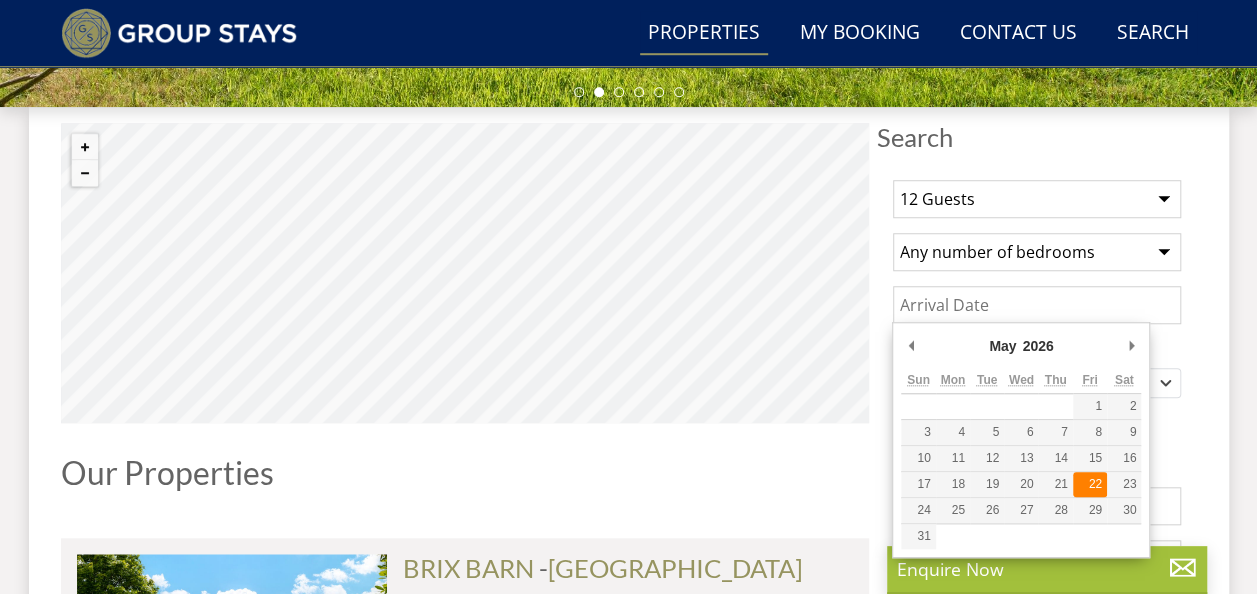 type on "[DATE]" 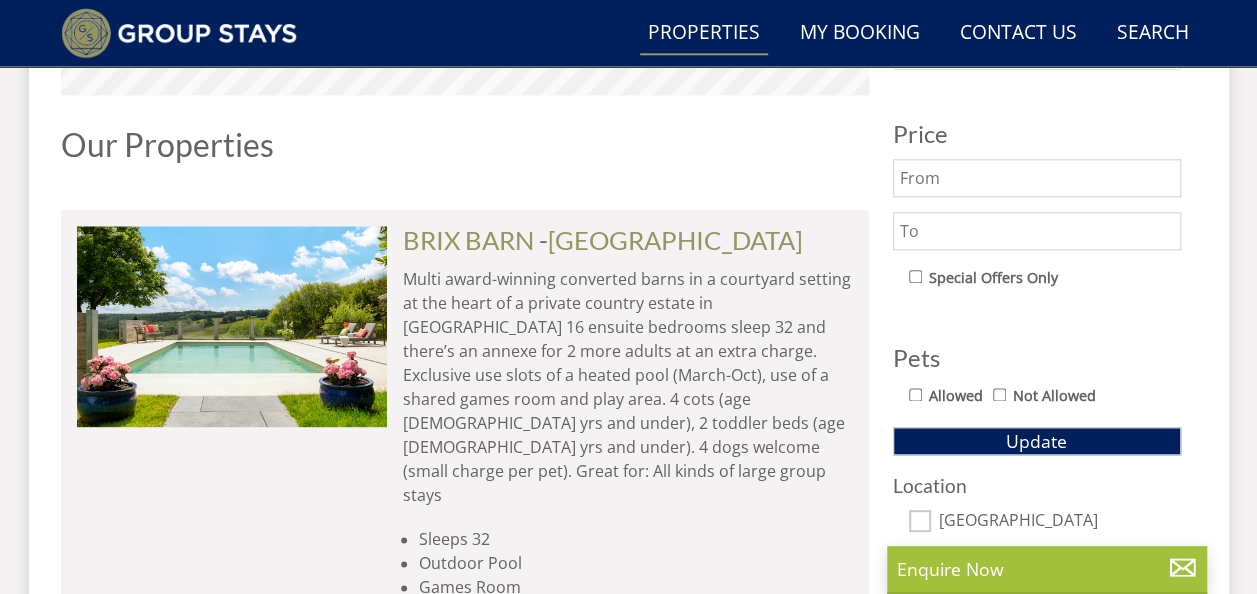 scroll, scrollTop: 1044, scrollLeft: 0, axis: vertical 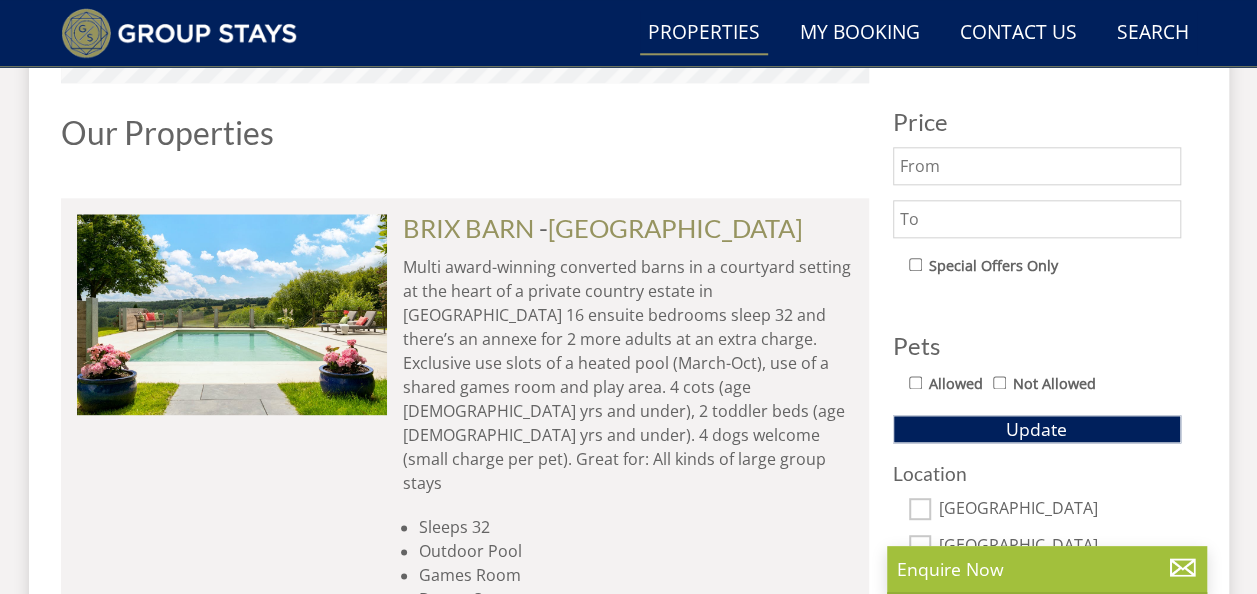 click at bounding box center [1037, 166] 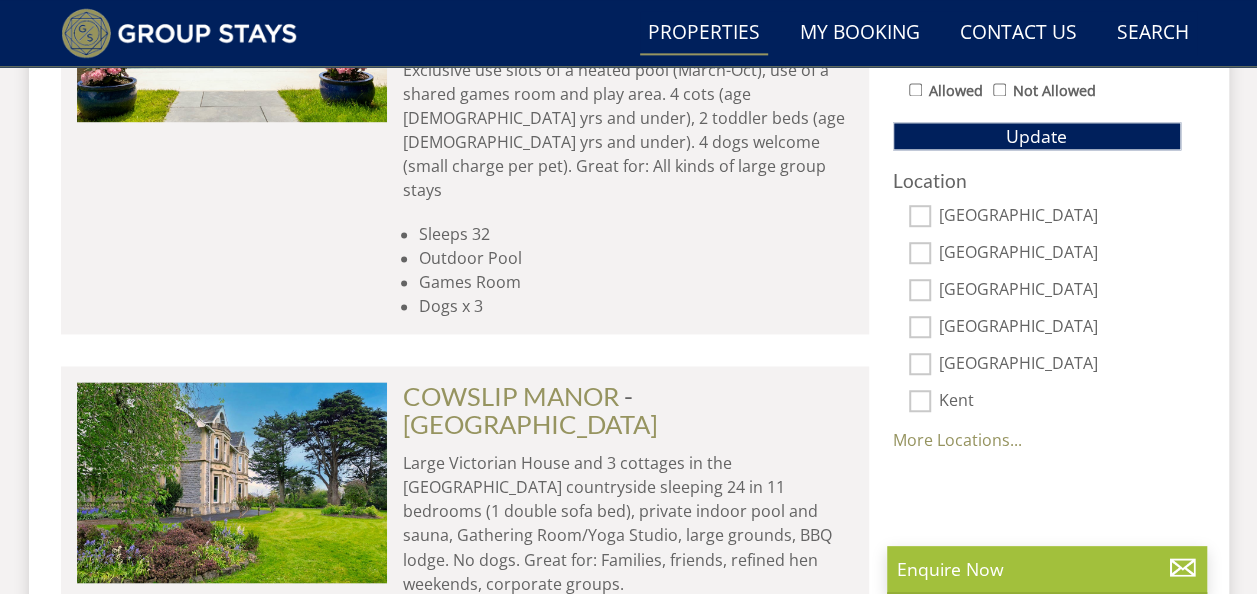 scroll, scrollTop: 1325, scrollLeft: 0, axis: vertical 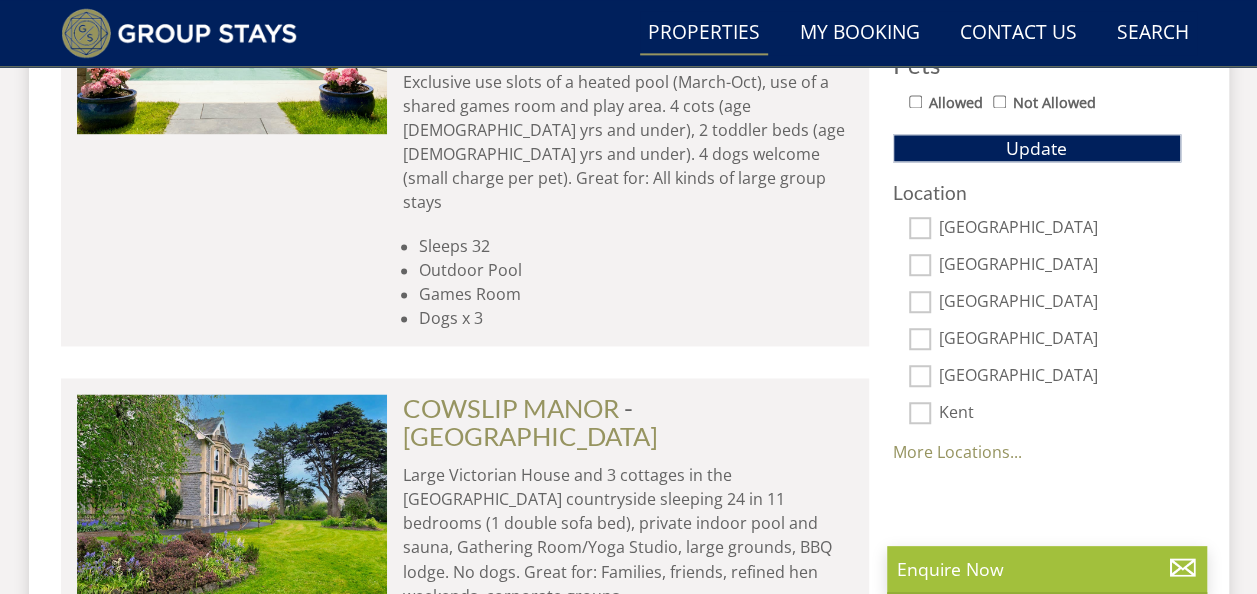 click on "[GEOGRAPHIC_DATA]" at bounding box center [920, 376] 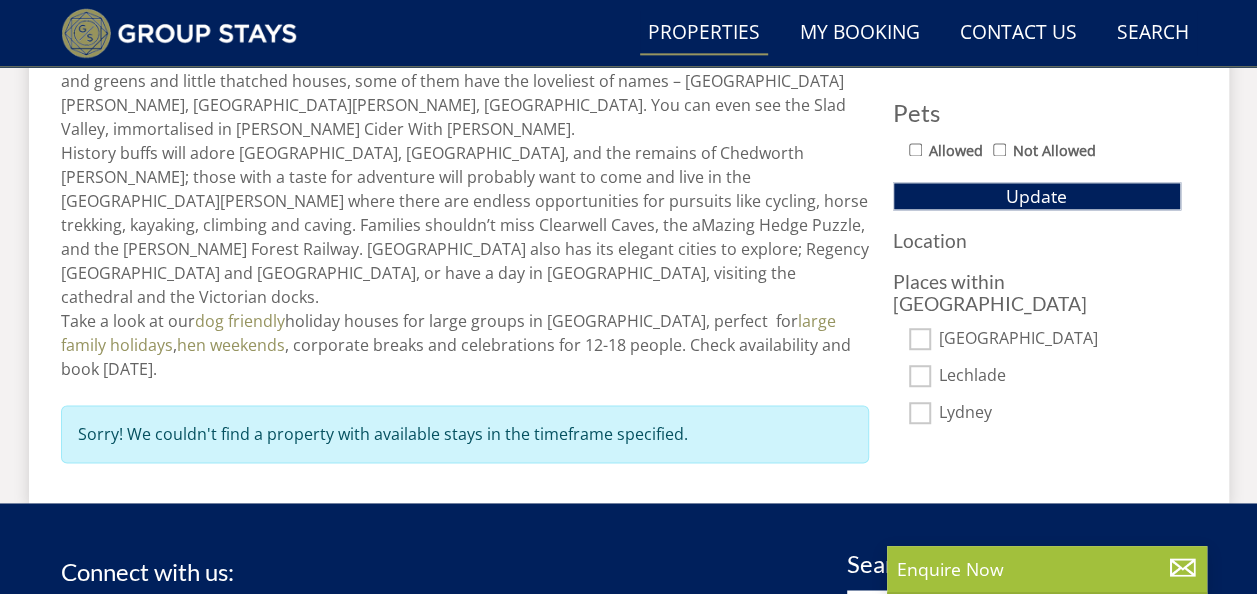 scroll, scrollTop: 1288, scrollLeft: 0, axis: vertical 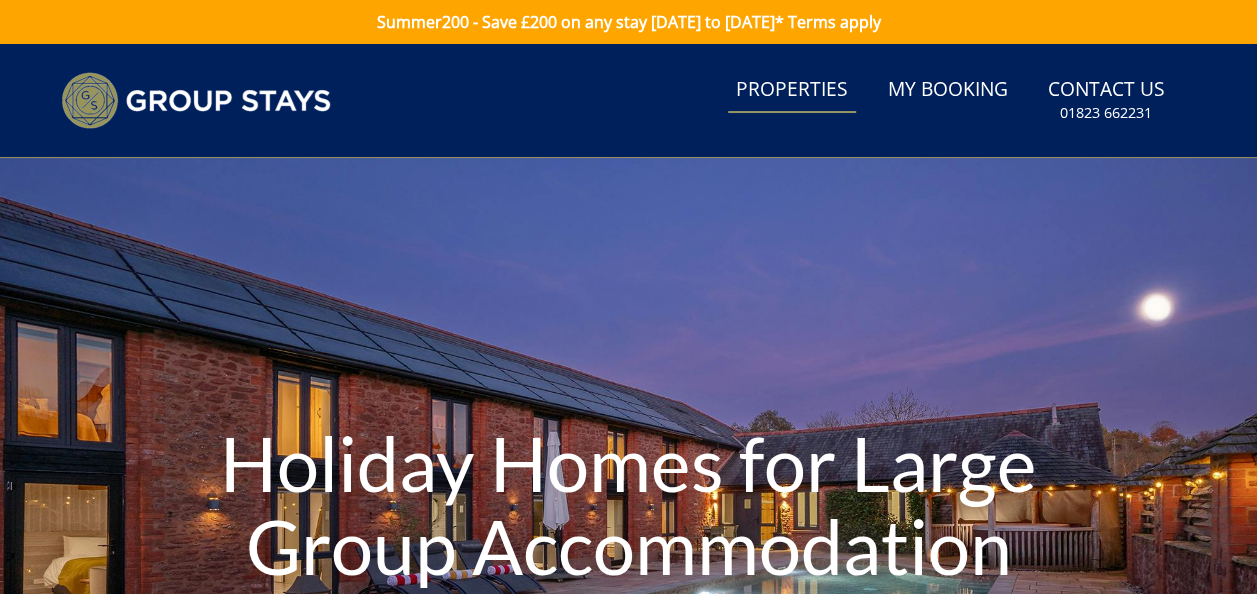 click on "Properties" at bounding box center (792, 90) 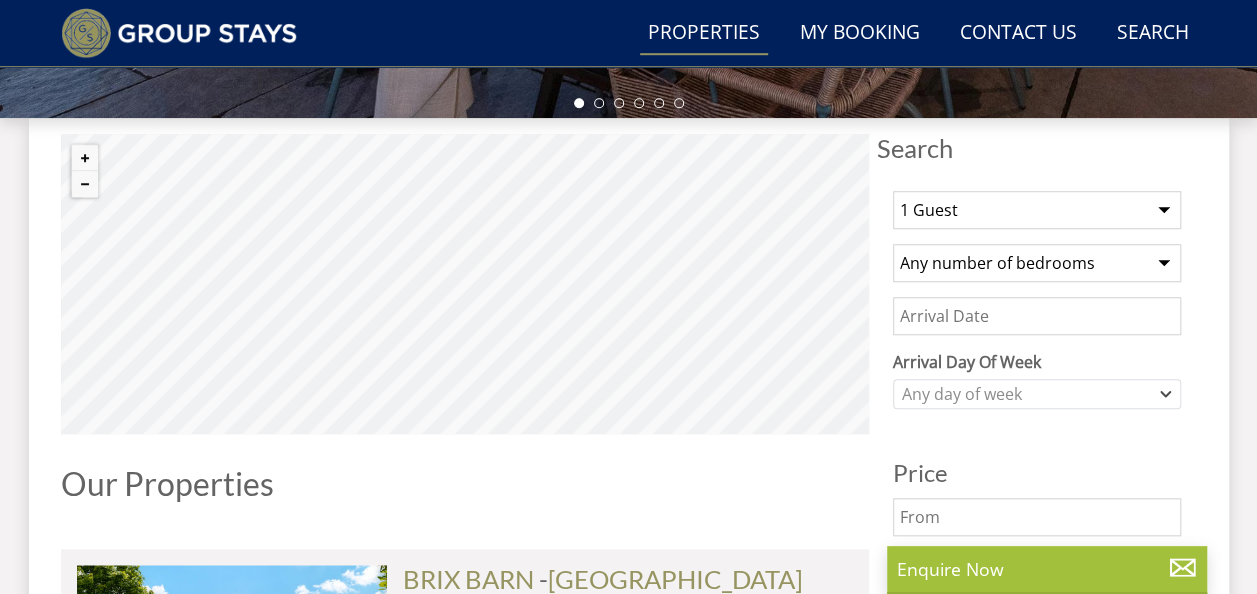 scroll, scrollTop: 716, scrollLeft: 0, axis: vertical 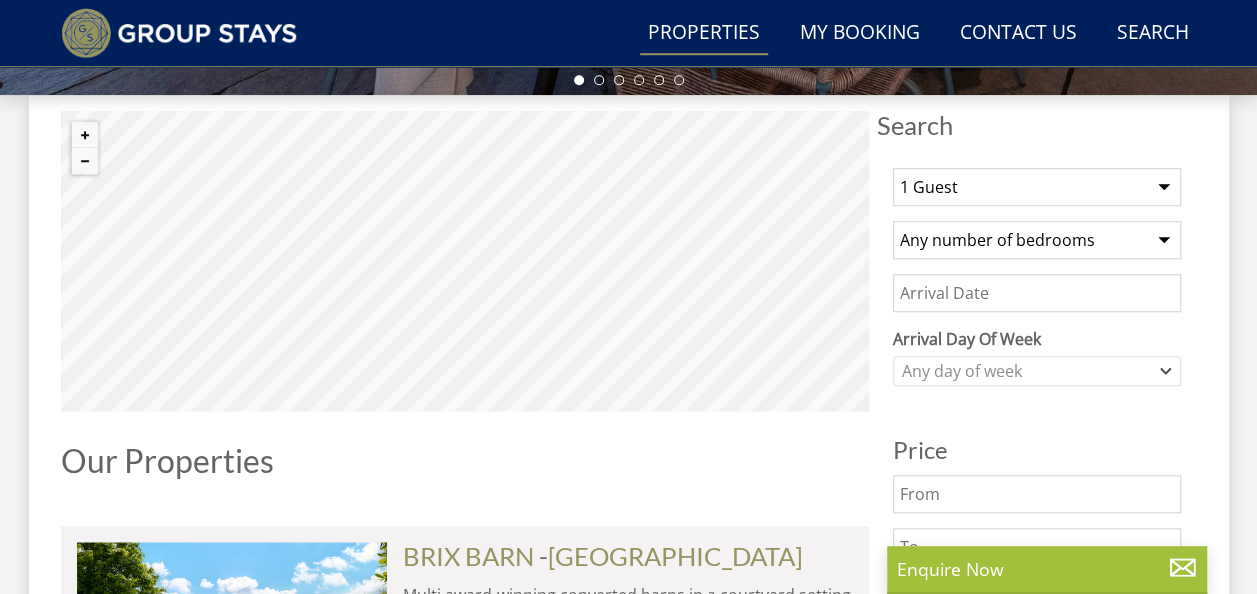 click on "1 Guest
2 Guests
3 Guests
4 Guests
5 Guests
6 Guests
7 Guests
8 Guests
9 Guests
10 Guests
11 Guests
12 Guests
13 Guests
14 Guests
15 Guests
16 Guests
17 Guests
18 Guests
19 Guests
20 Guests
21 Guests
22 Guests
23 Guests
24 Guests
25 Guests
26 Guests
27 Guests
28 Guests
29 Guests
30 Guests
31 Guests
32 Guests" at bounding box center (1037, 187) 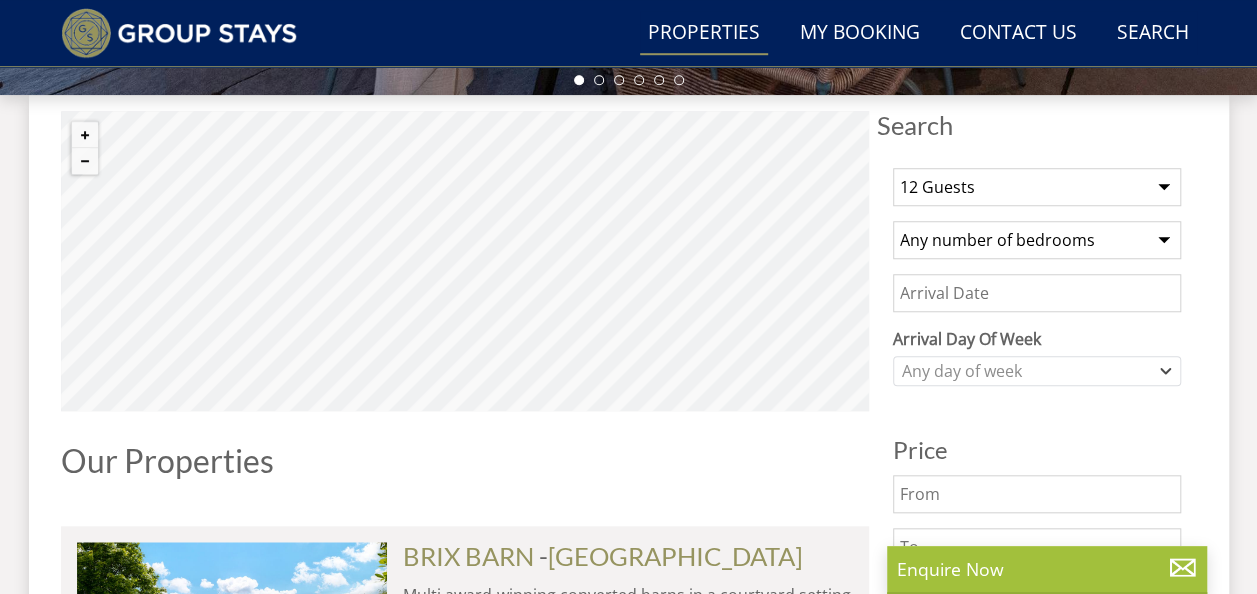 click on "1 Guest
2 Guests
3 Guests
4 Guests
5 Guests
6 Guests
7 Guests
8 Guests
9 Guests
10 Guests
11 Guests
12 Guests
13 Guests
14 Guests
15 Guests
16 Guests
17 Guests
18 Guests
19 Guests
20 Guests
21 Guests
22 Guests
23 Guests
24 Guests
25 Guests
26 Guests
27 Guests
28 Guests
29 Guests
30 Guests
31 Guests
32 Guests" at bounding box center (1037, 187) 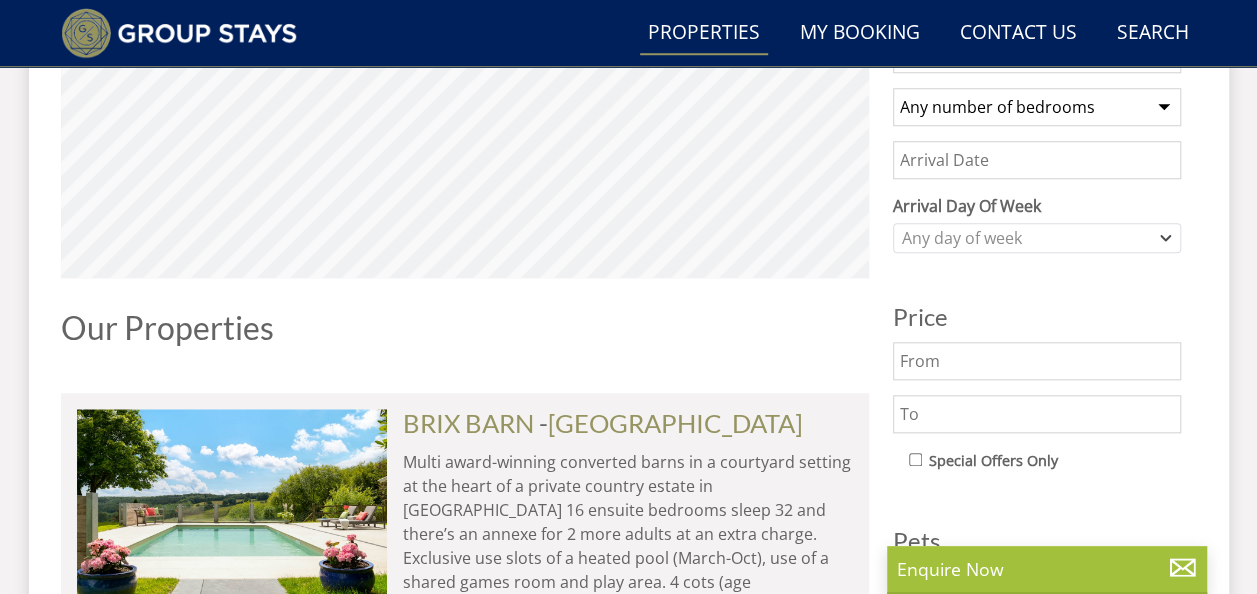 scroll, scrollTop: 1236, scrollLeft: 0, axis: vertical 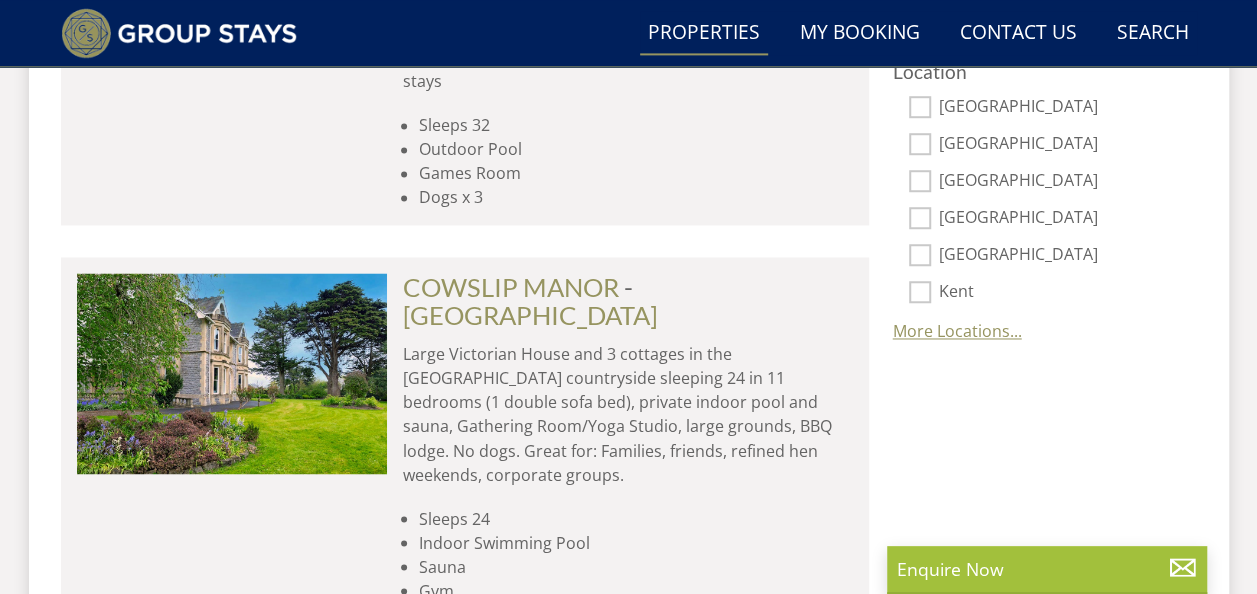 click on "More Locations..." at bounding box center (957, 331) 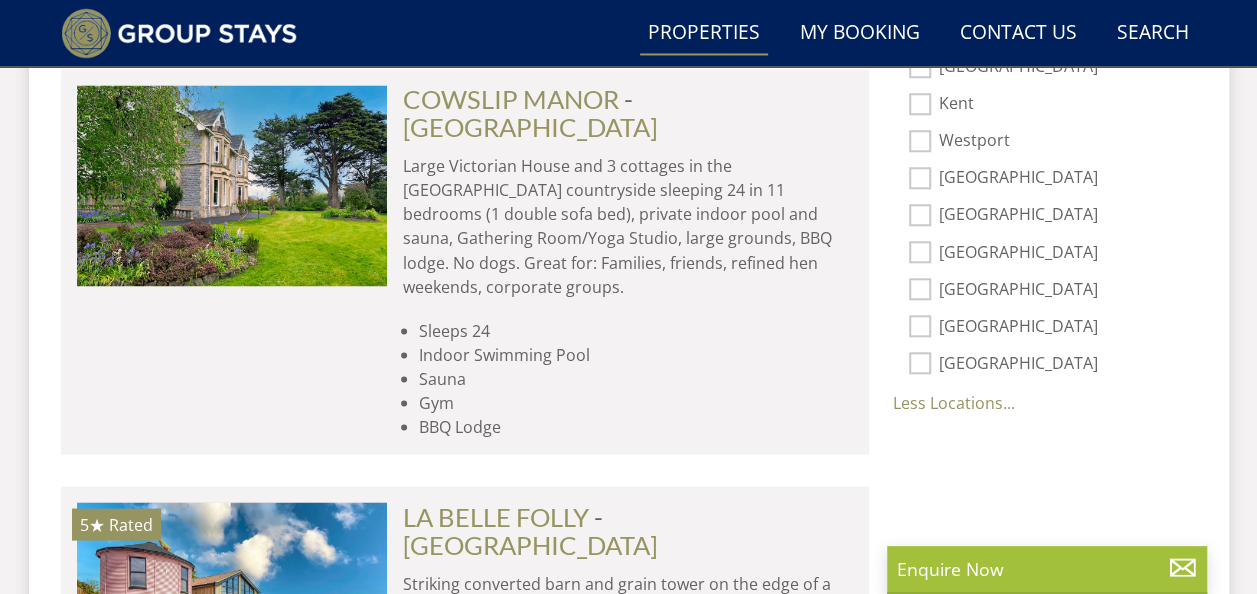 scroll, scrollTop: 1646, scrollLeft: 0, axis: vertical 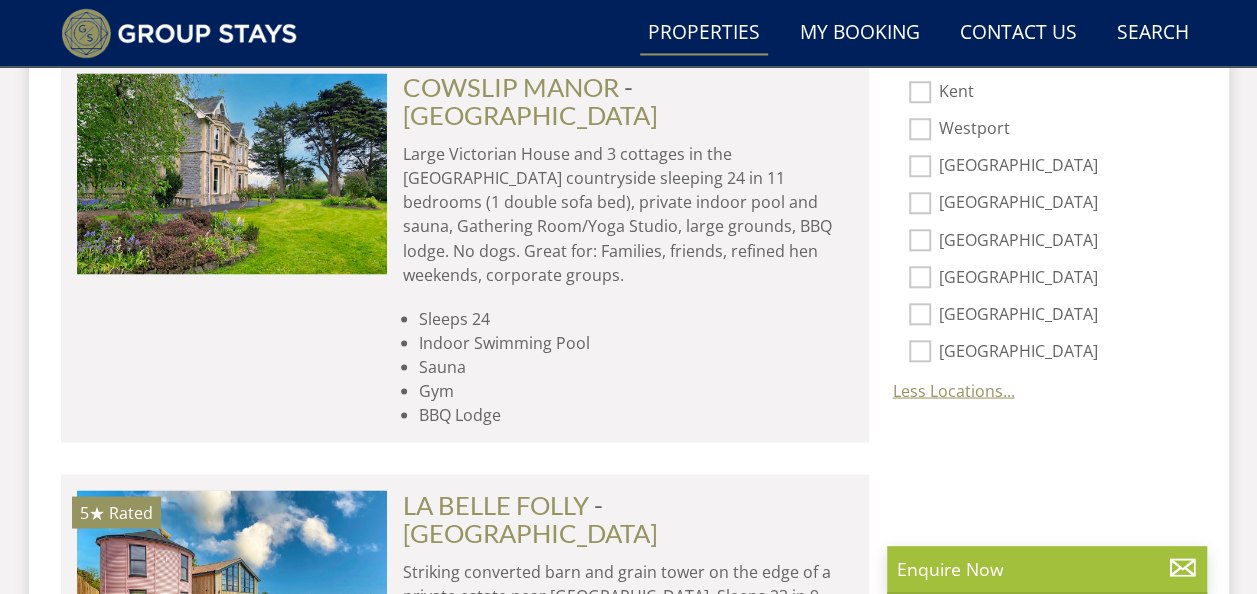 click on "Less Locations..." at bounding box center [954, 390] 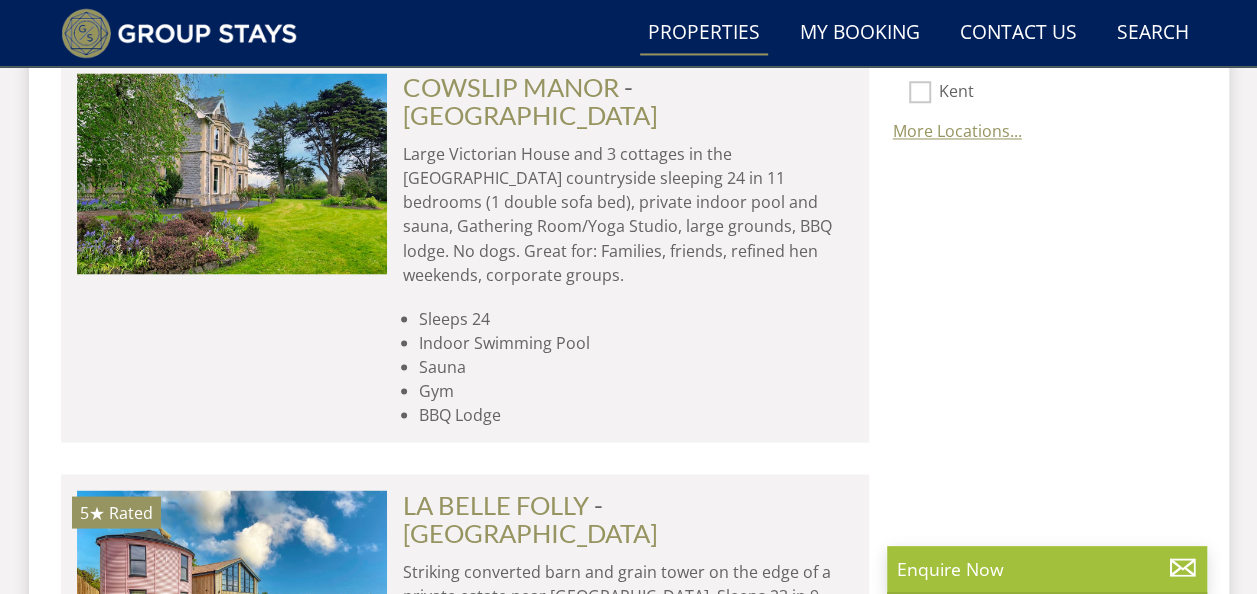 click on "More Locations..." at bounding box center [957, 131] 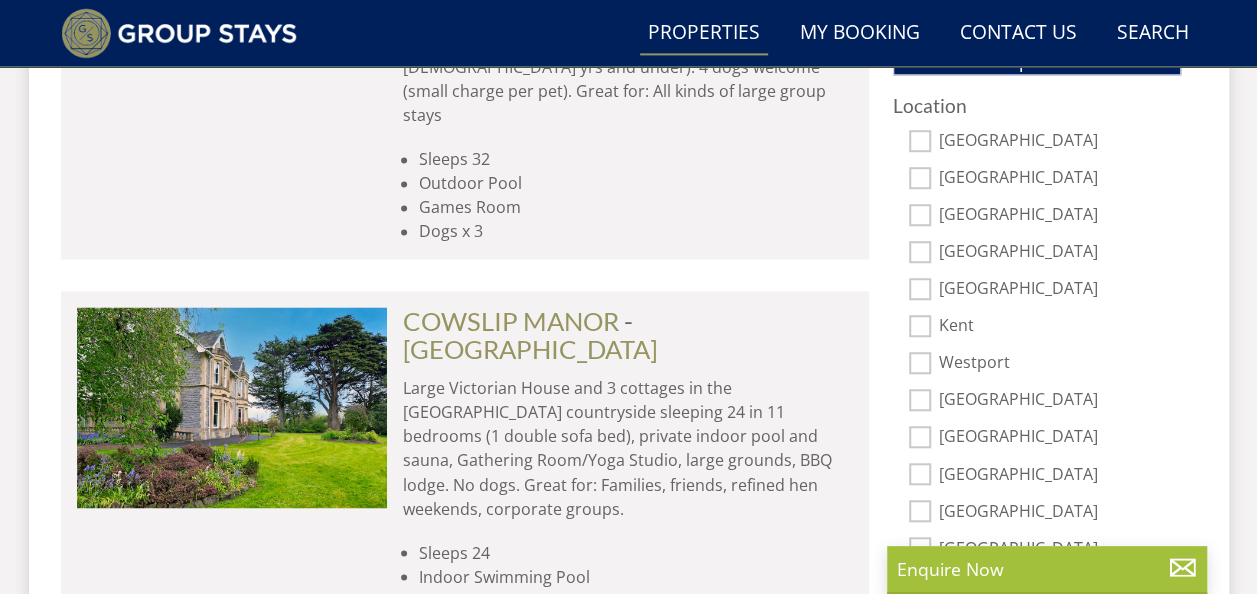 scroll, scrollTop: 1458, scrollLeft: 0, axis: vertical 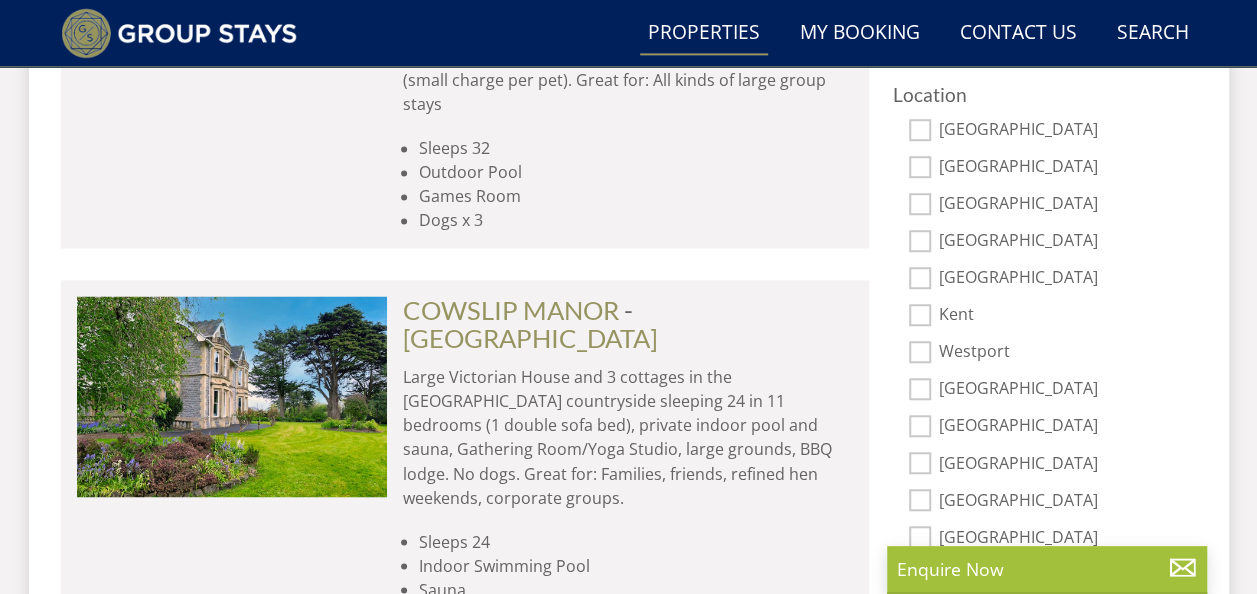 click on "Kent" at bounding box center (920, 315) 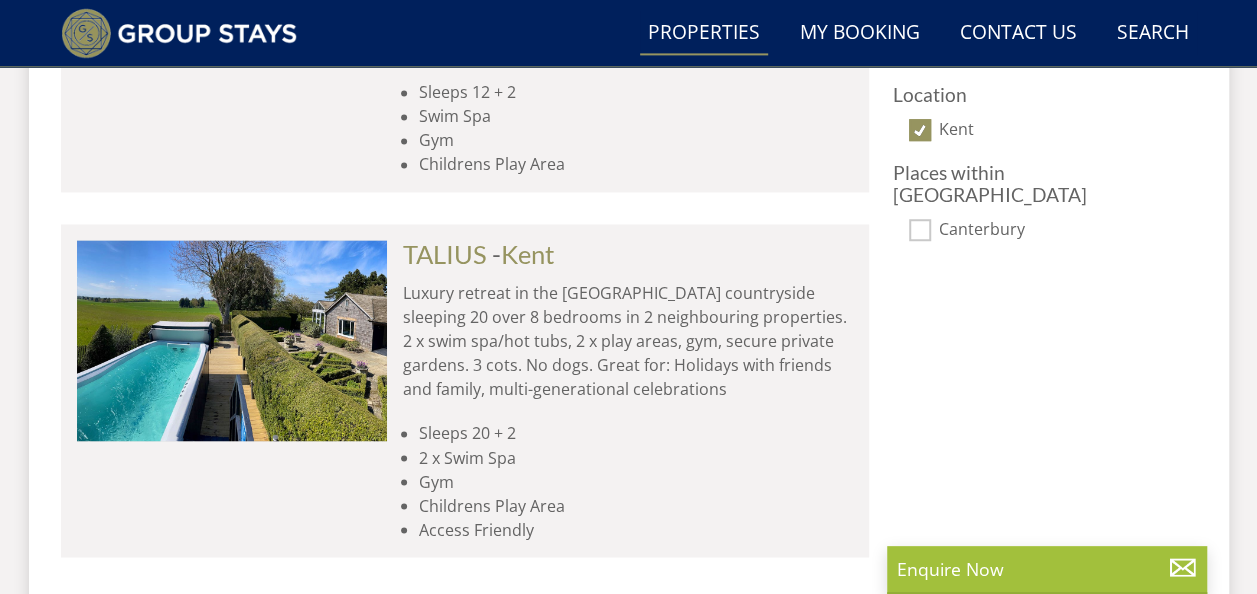 click on "Kent" at bounding box center [920, 130] 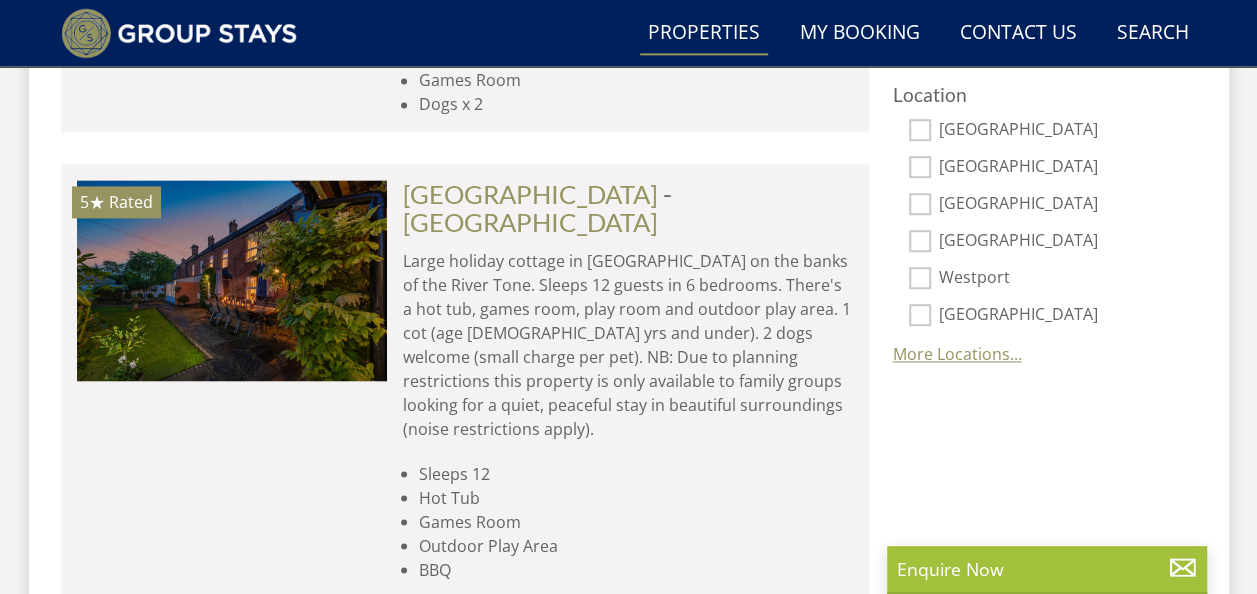click on "More Locations..." at bounding box center (957, 354) 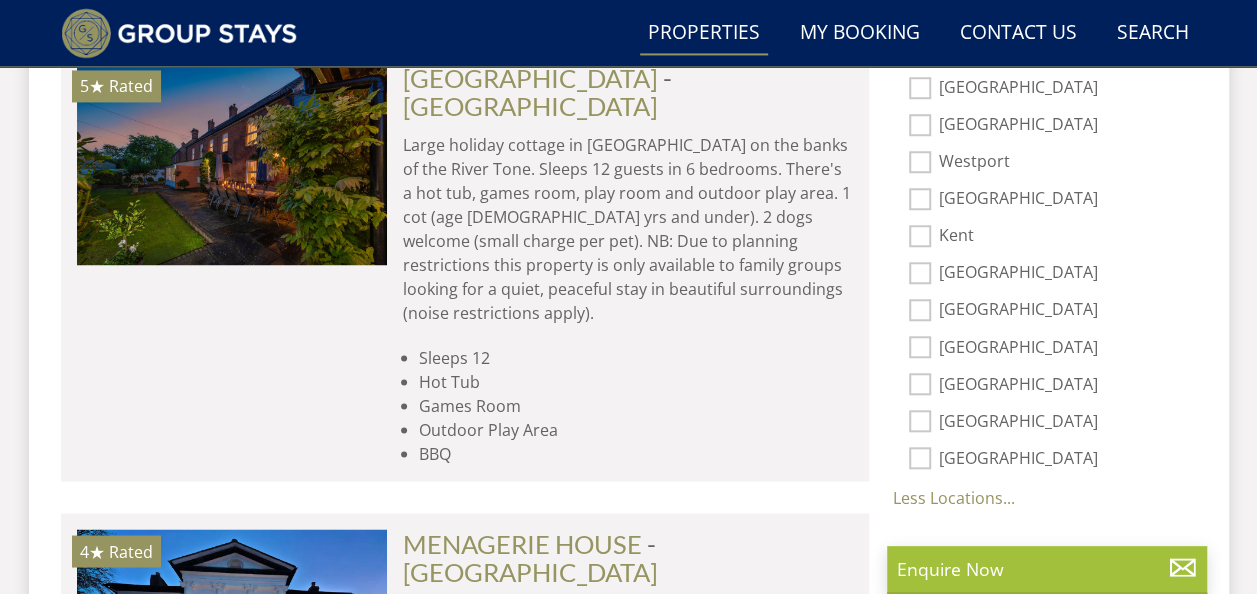 scroll, scrollTop: 1586, scrollLeft: 0, axis: vertical 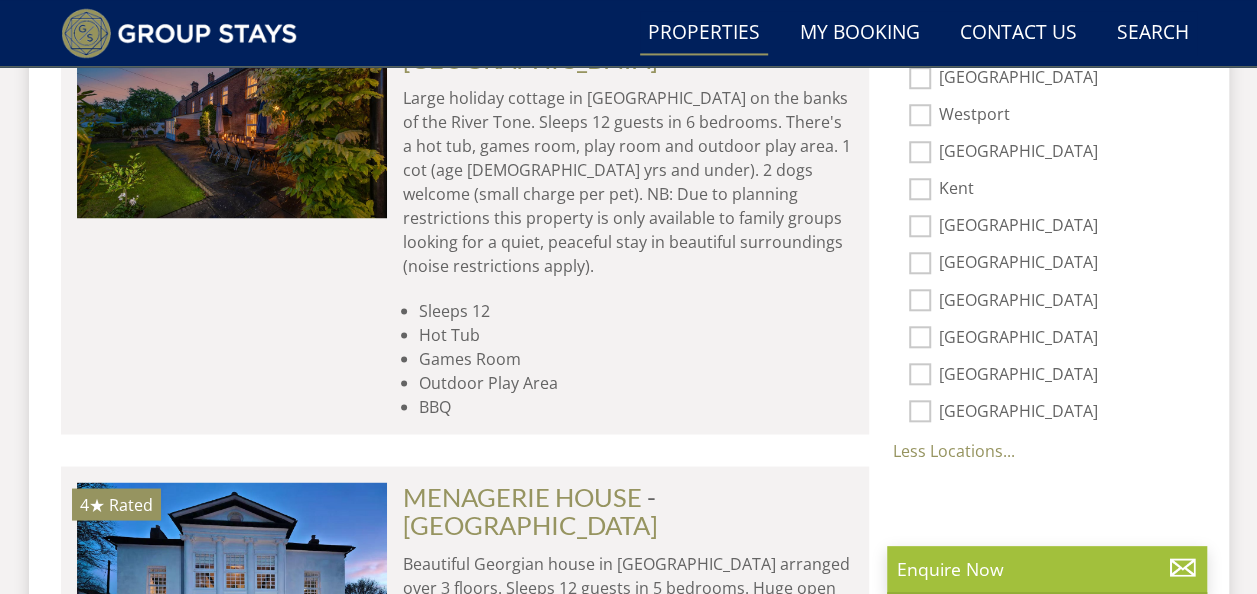 click on "[GEOGRAPHIC_DATA]" at bounding box center [920, 411] 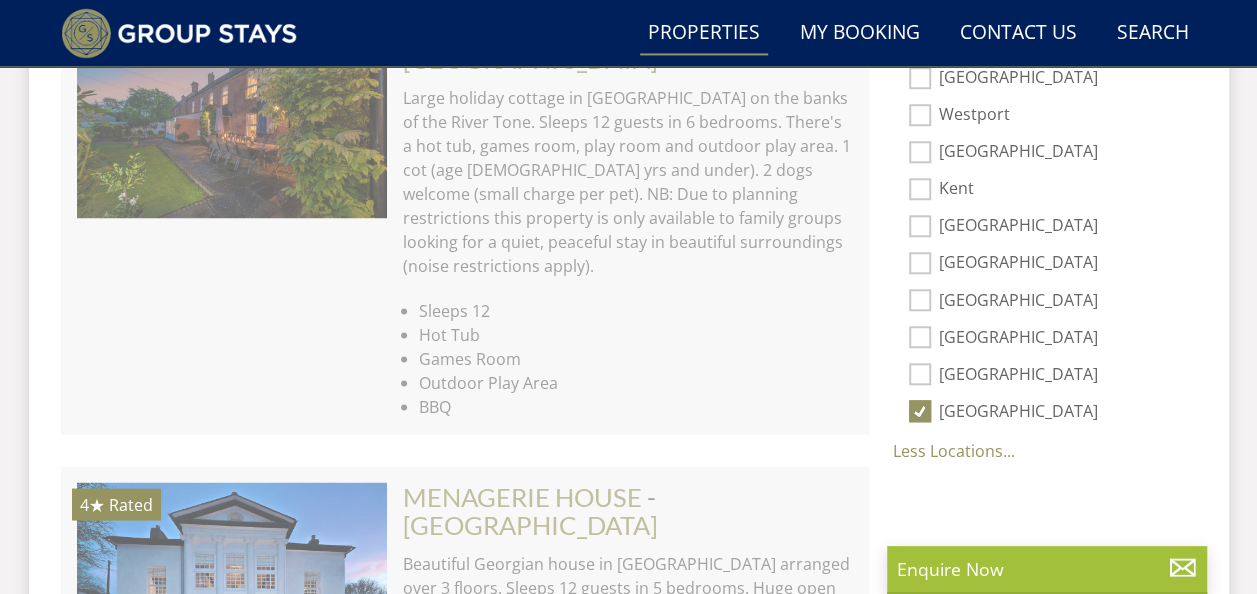 scroll, scrollTop: 1538, scrollLeft: 0, axis: vertical 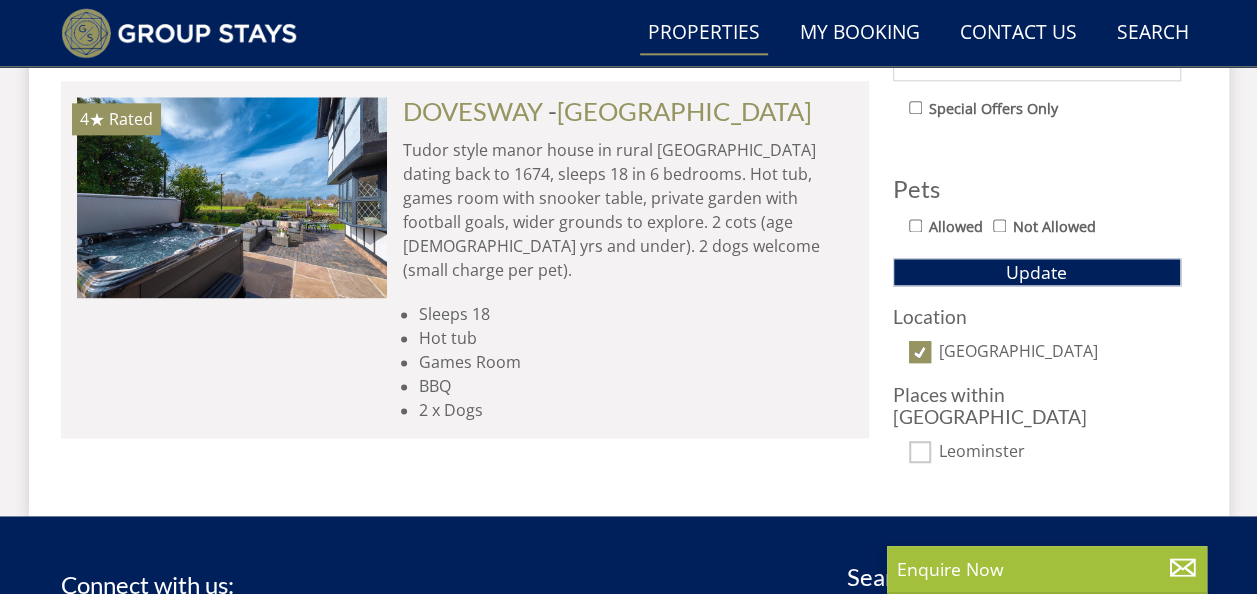 click on "[GEOGRAPHIC_DATA]" at bounding box center (920, 352) 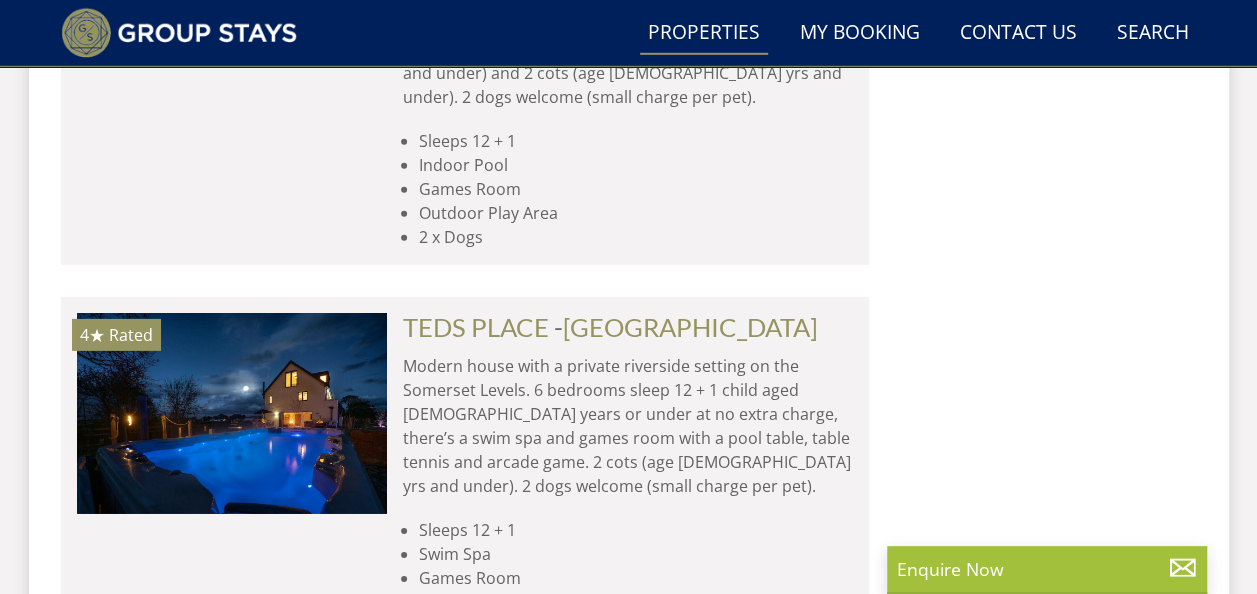 scroll, scrollTop: 3038, scrollLeft: 0, axis: vertical 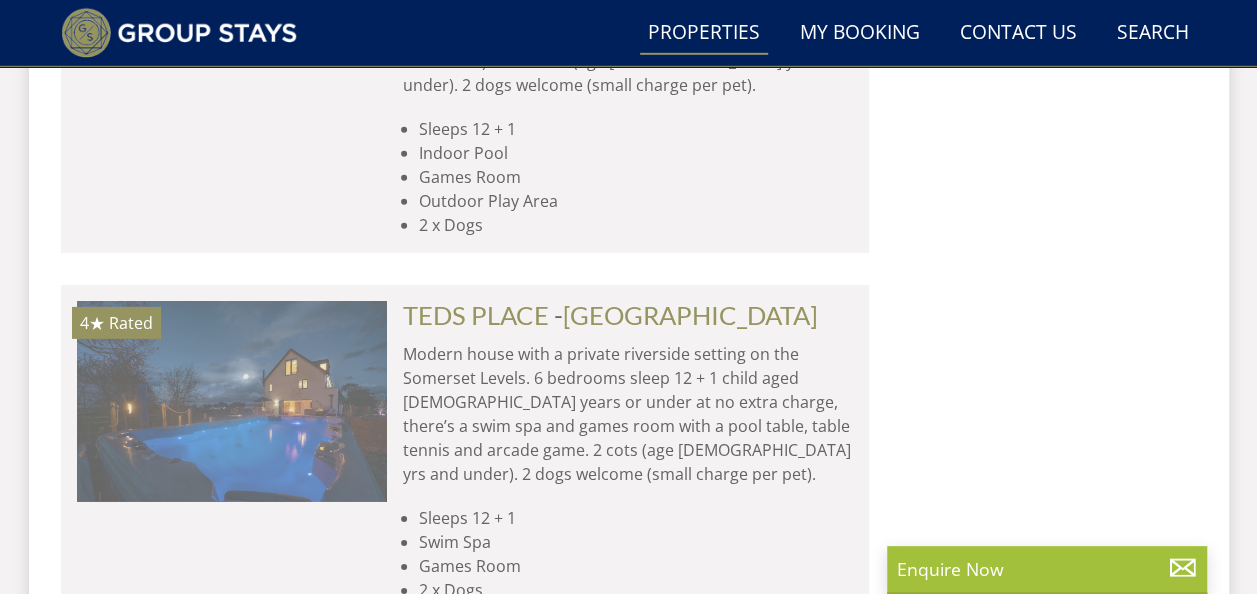 click at bounding box center [232, 401] 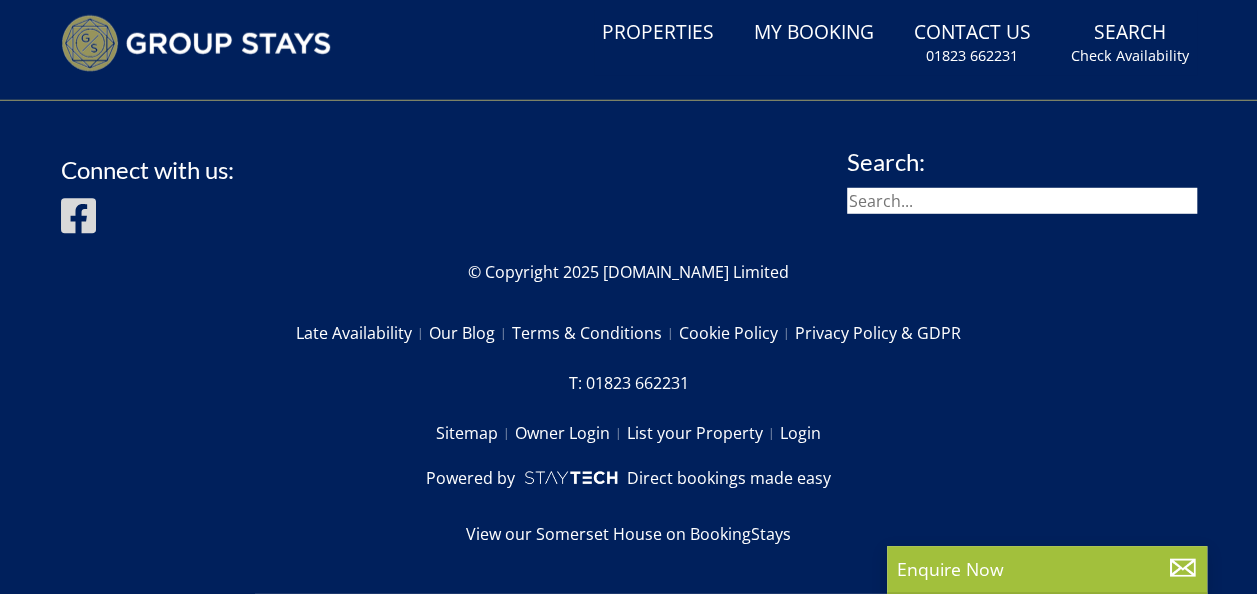 scroll, scrollTop: 0, scrollLeft: 0, axis: both 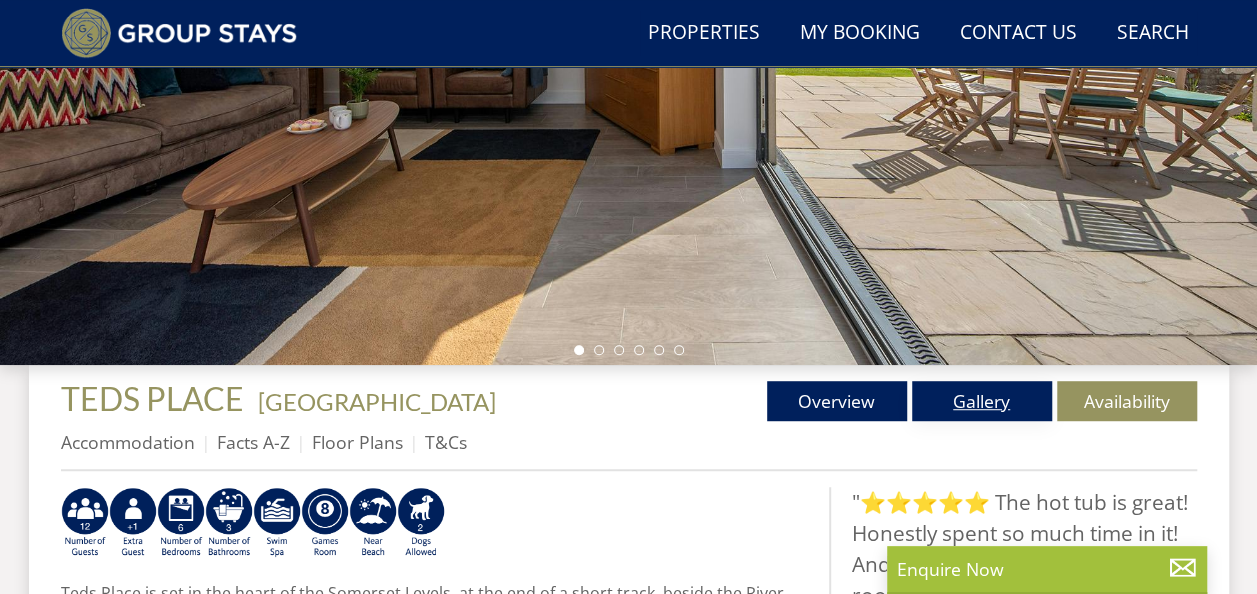click on "Gallery" at bounding box center [982, 401] 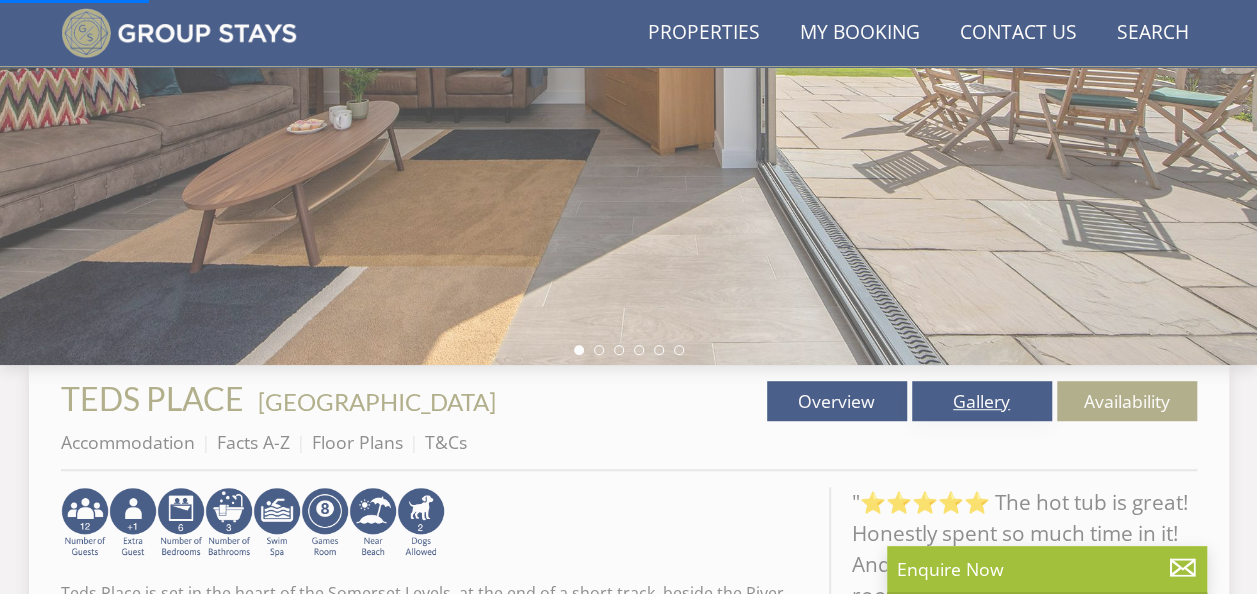 scroll, scrollTop: 0, scrollLeft: 0, axis: both 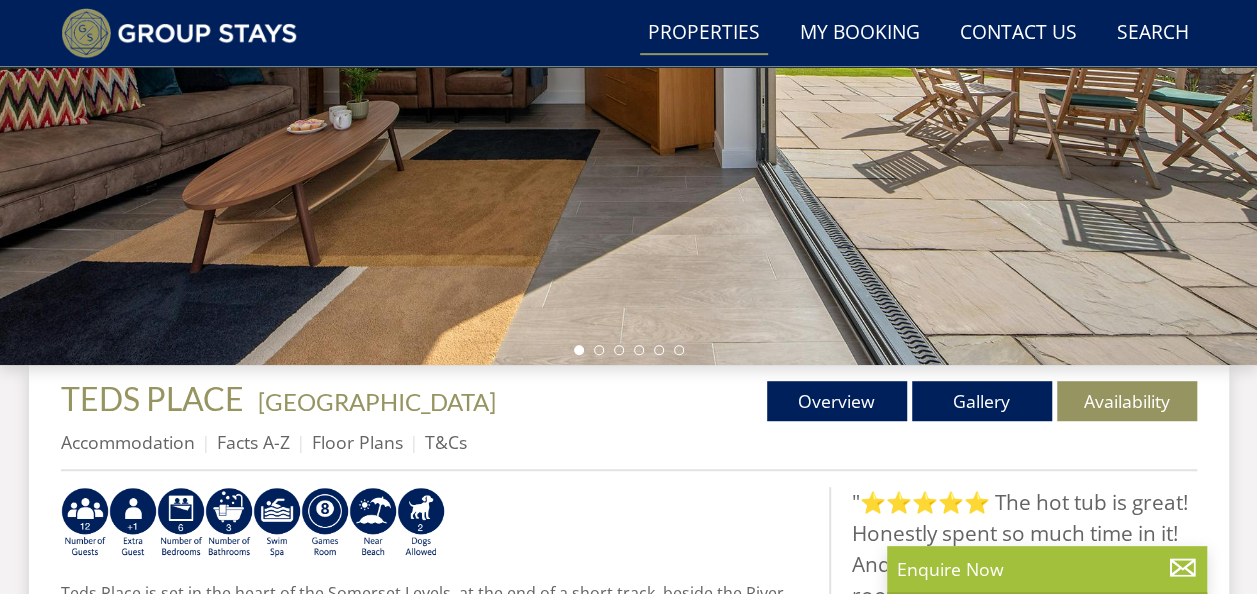 click on "Properties" at bounding box center (704, 33) 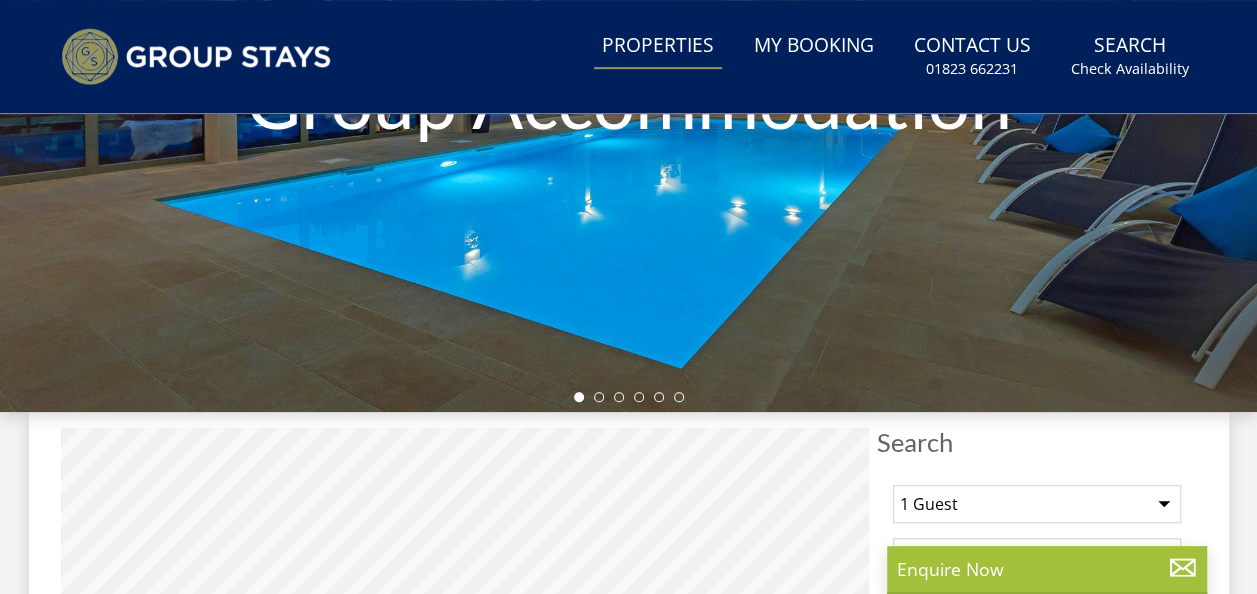 scroll, scrollTop: 0, scrollLeft: 0, axis: both 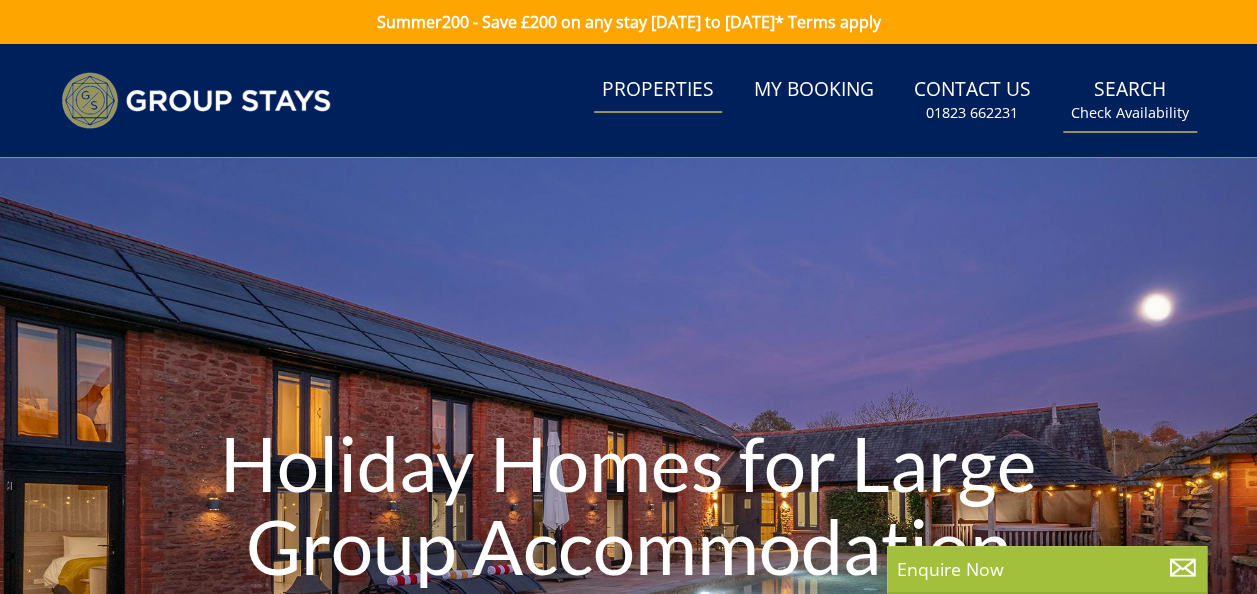 click on "Search  Check Availability" at bounding box center (1130, 100) 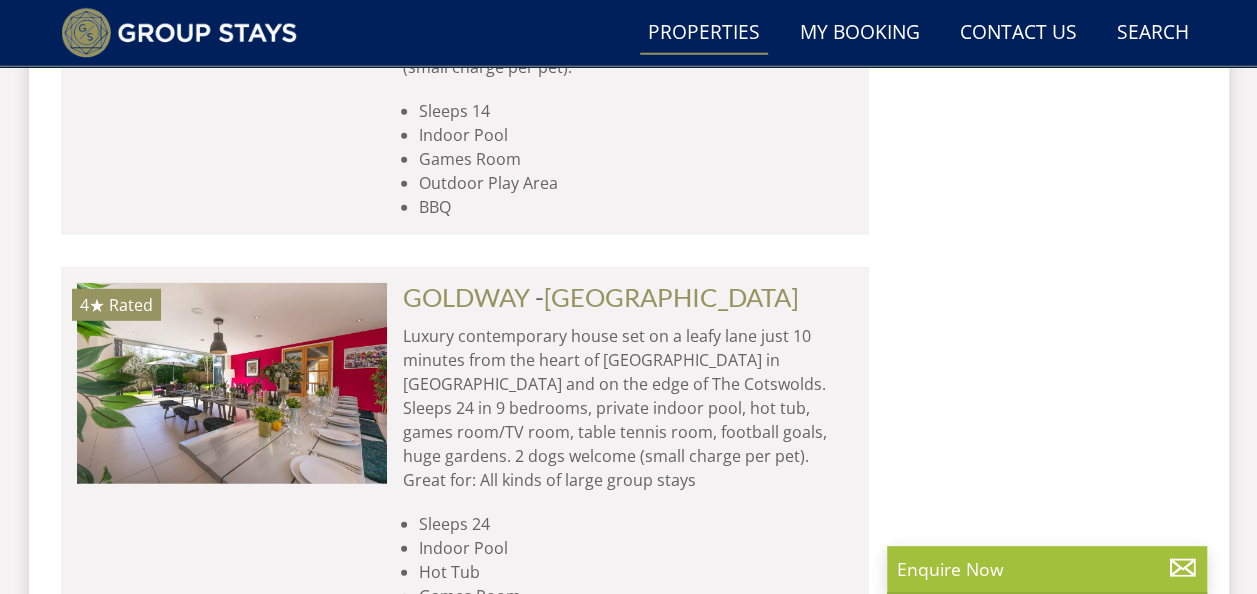 scroll, scrollTop: 2699, scrollLeft: 0, axis: vertical 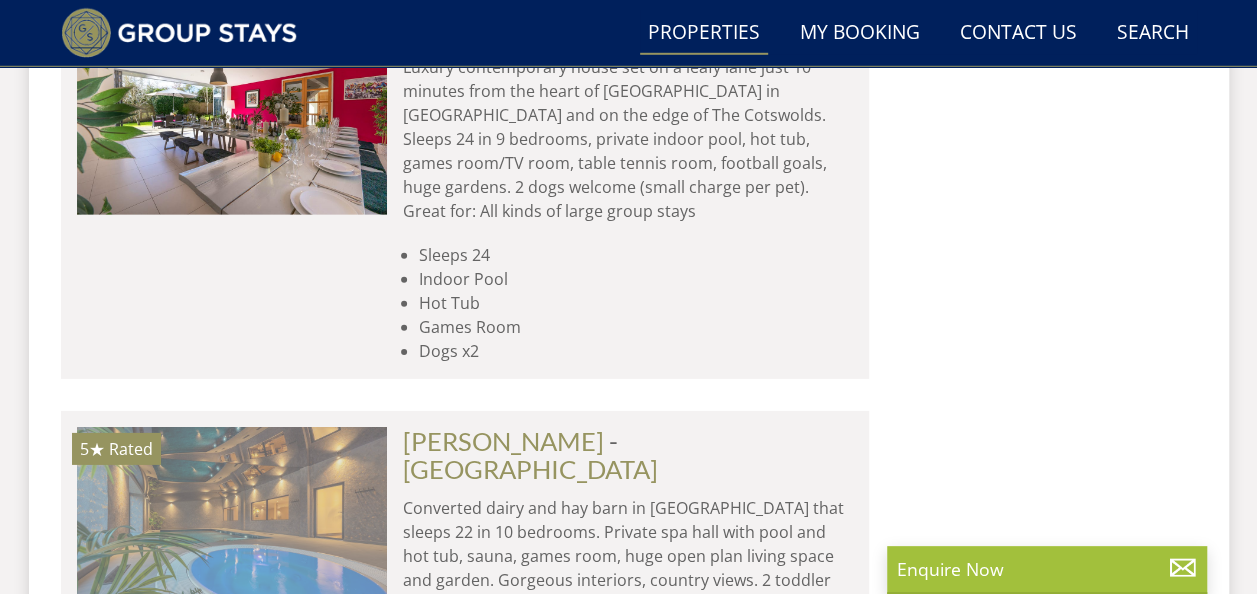 click at bounding box center [232, 527] 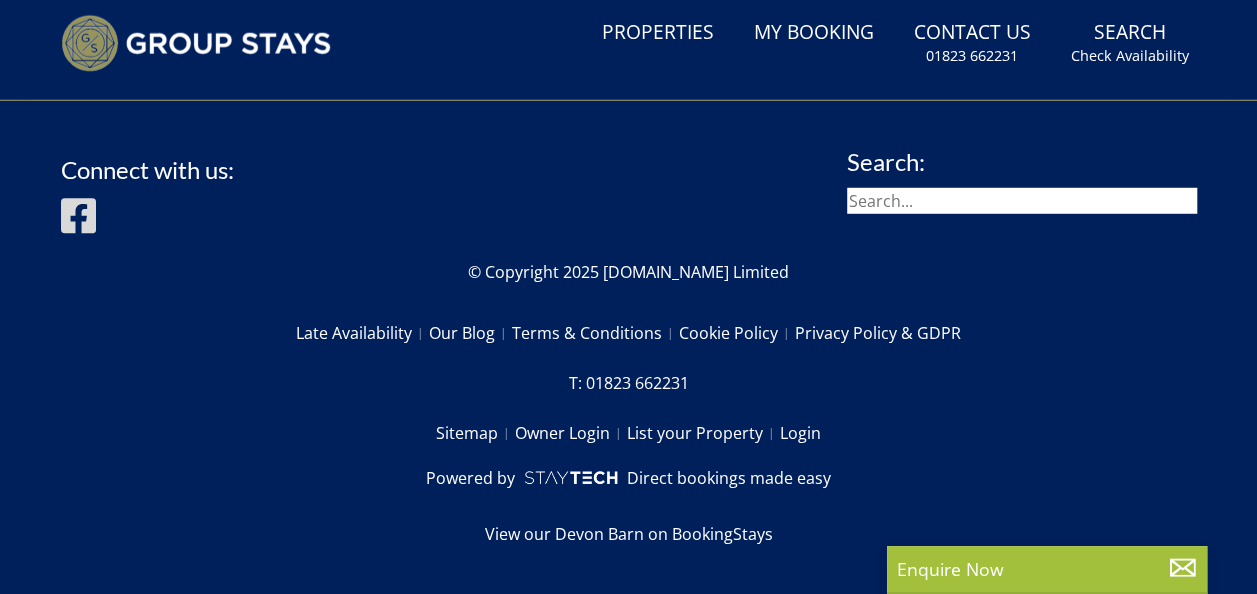 scroll, scrollTop: 0, scrollLeft: 0, axis: both 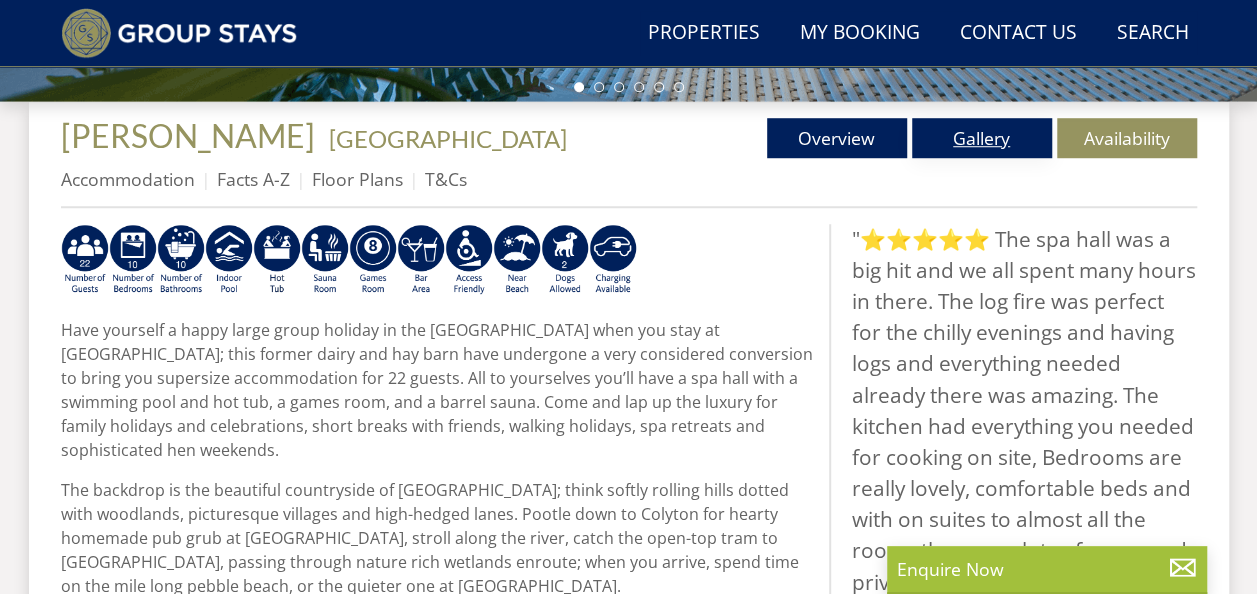 click on "Gallery" at bounding box center (982, 138) 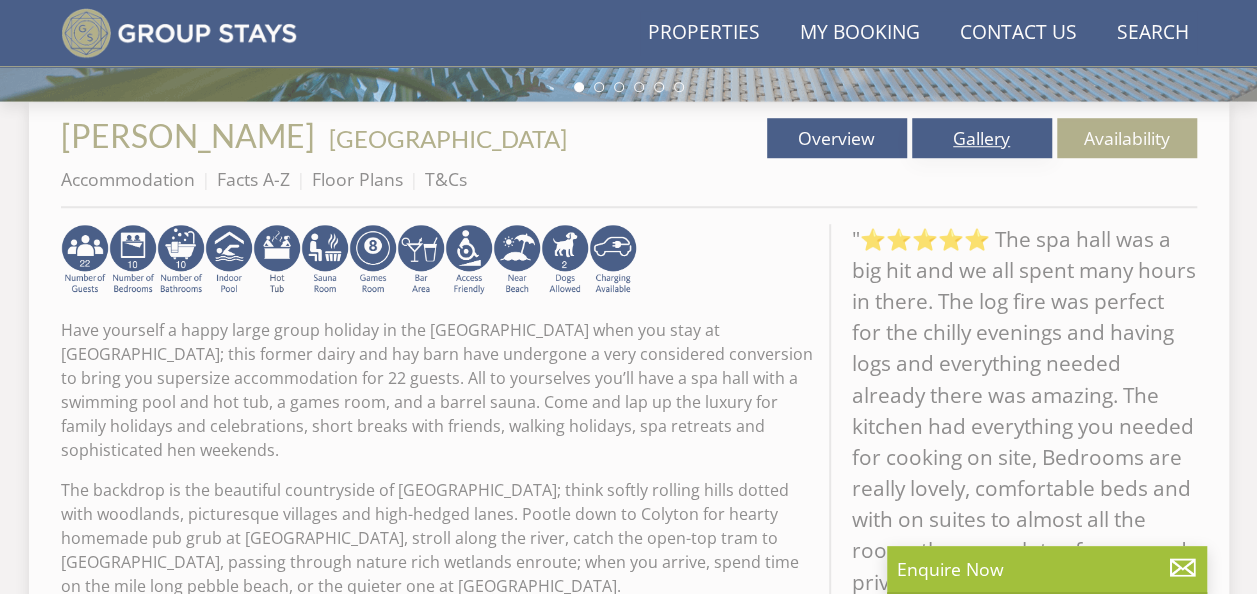 scroll, scrollTop: 0, scrollLeft: 0, axis: both 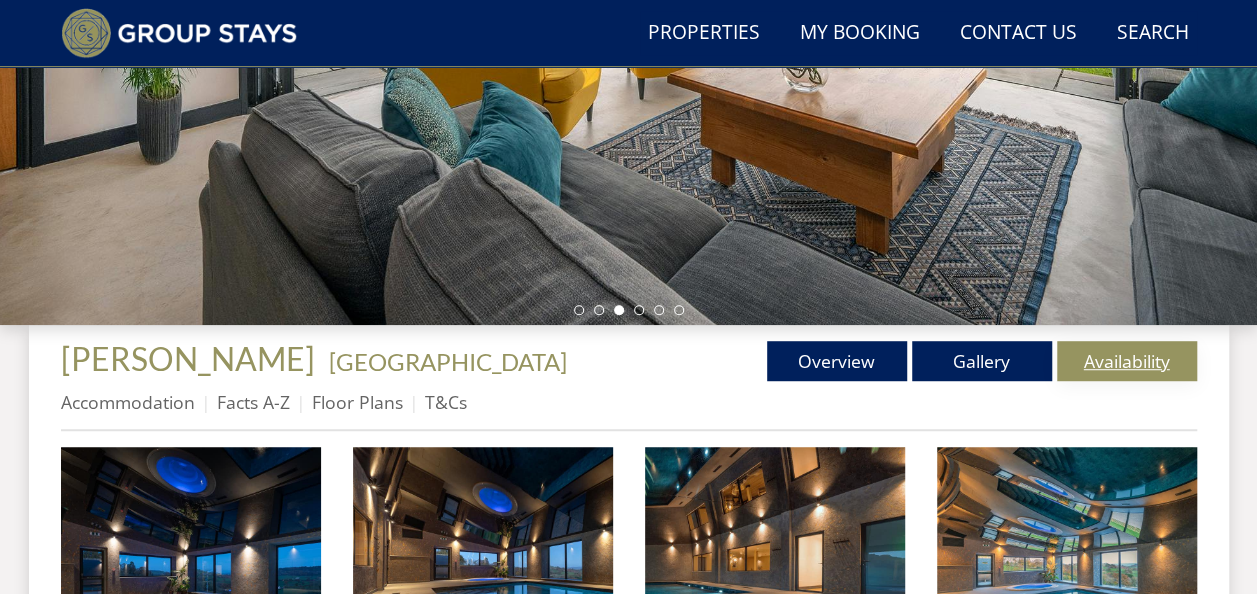 click on "Availability" at bounding box center (1127, 361) 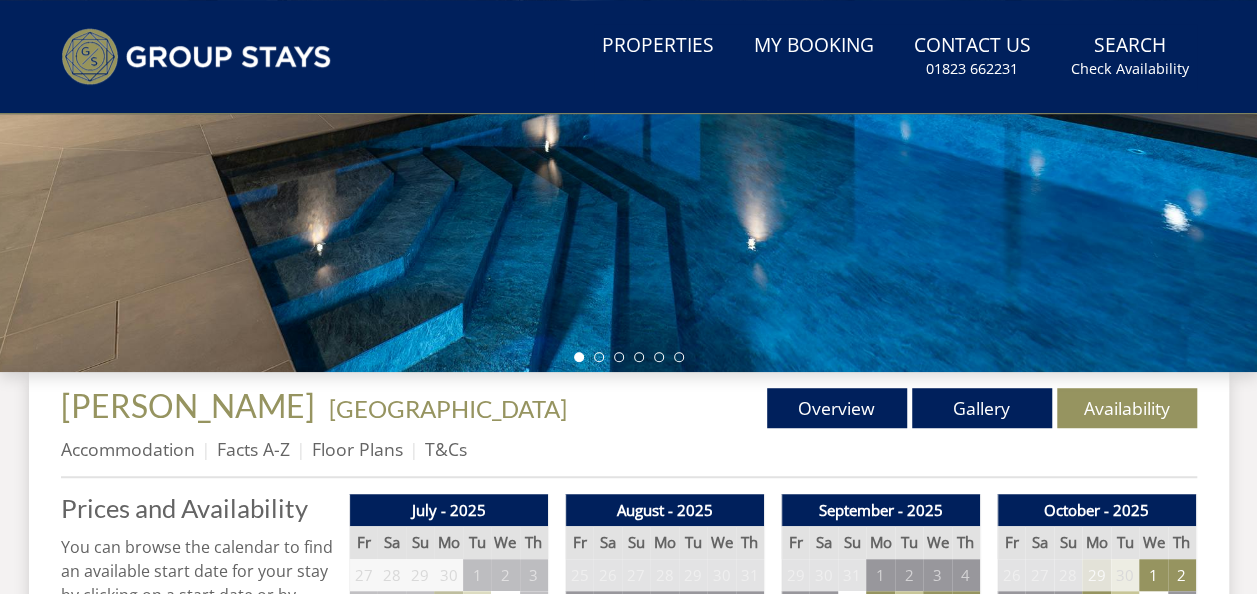 scroll, scrollTop: 0, scrollLeft: 0, axis: both 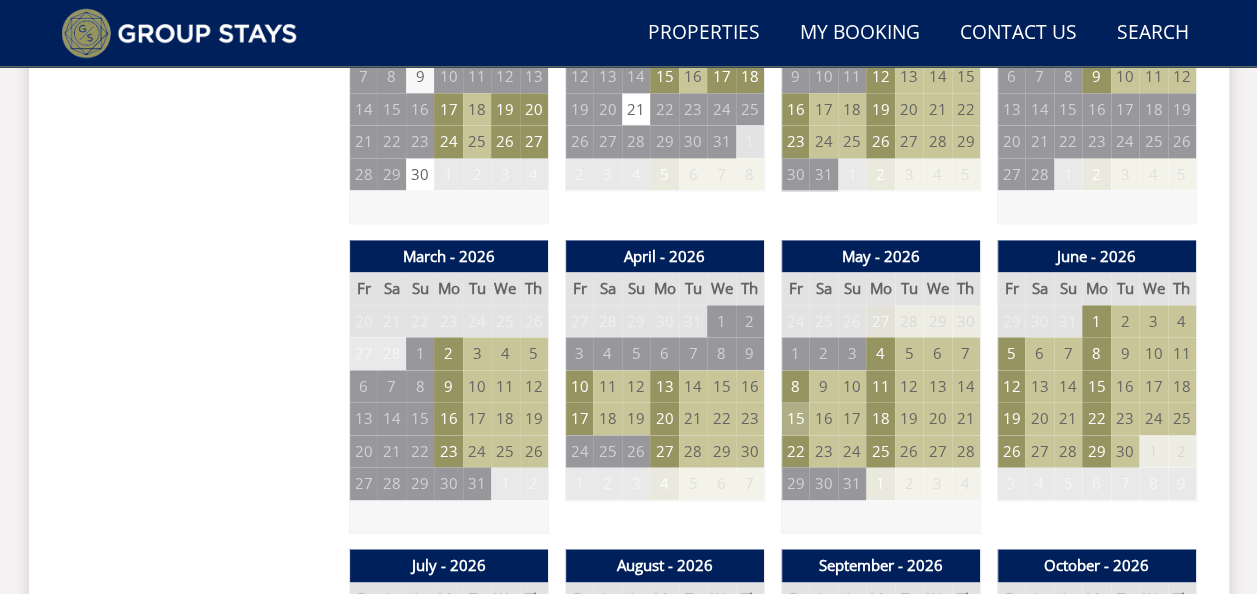 click on "15" at bounding box center (795, 418) 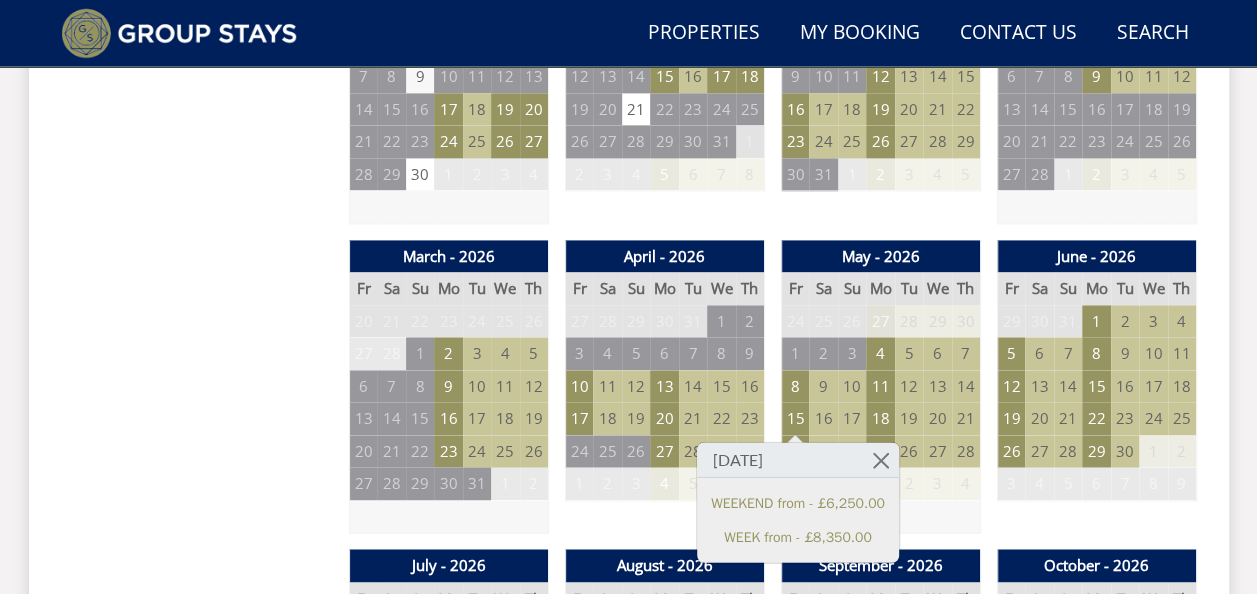 click on "Prices and Availability
You can browse the calendar to find an available start date for your stay by clicking on a start date or by entering your Arrival & Departure dates below.
Search for a Stay
Search
Check-In / Check-Out
16:00 / 10:00
Key
Available Start Date
Available
Booked" at bounding box center (197, 1006) 